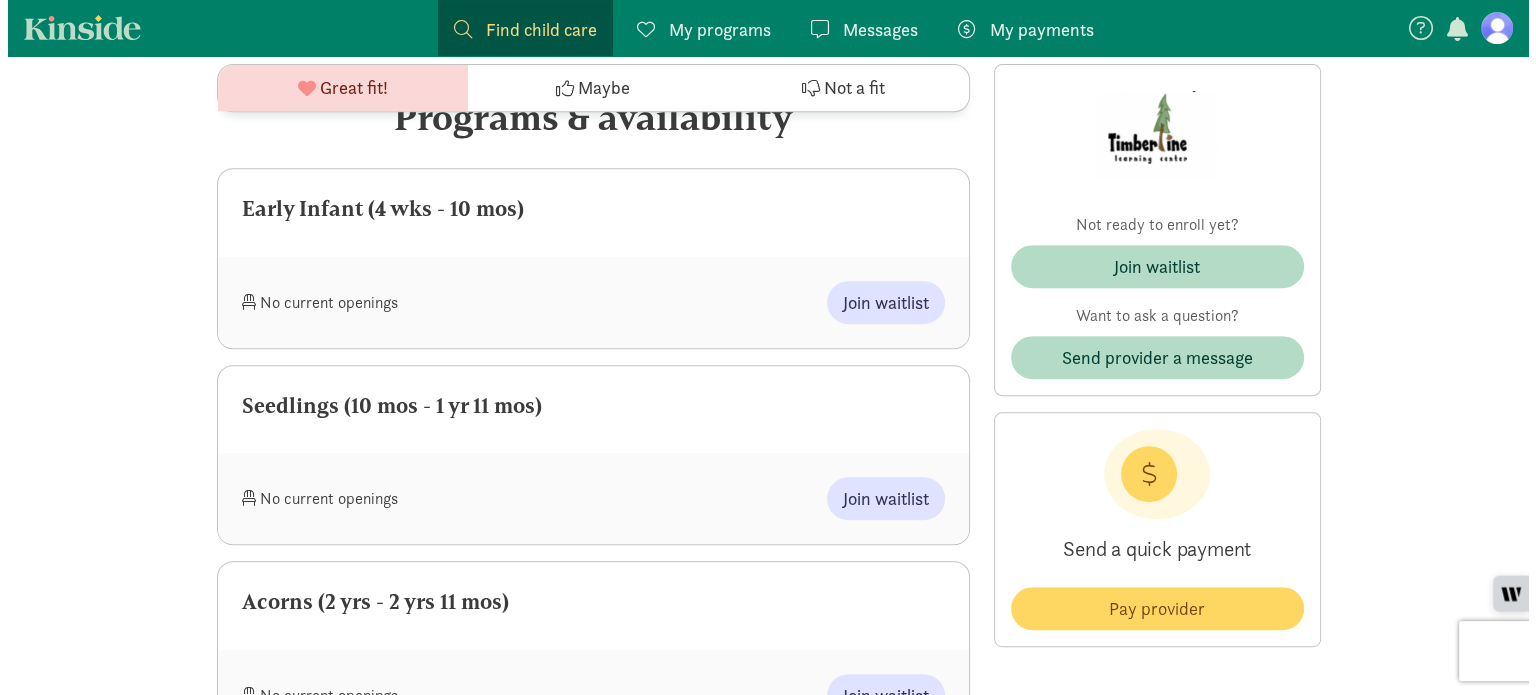 scroll, scrollTop: 852, scrollLeft: 0, axis: vertical 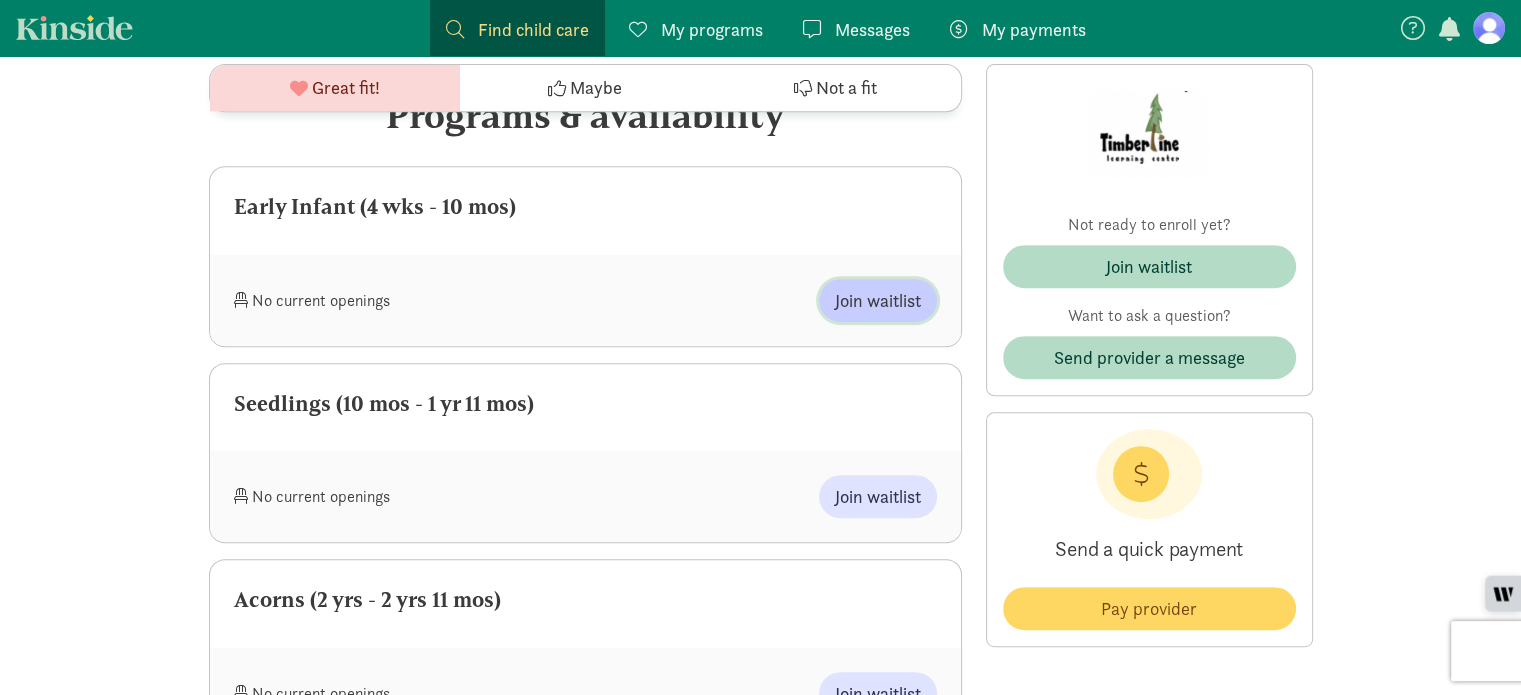 click on "Join waitlist" at bounding box center [878, 300] 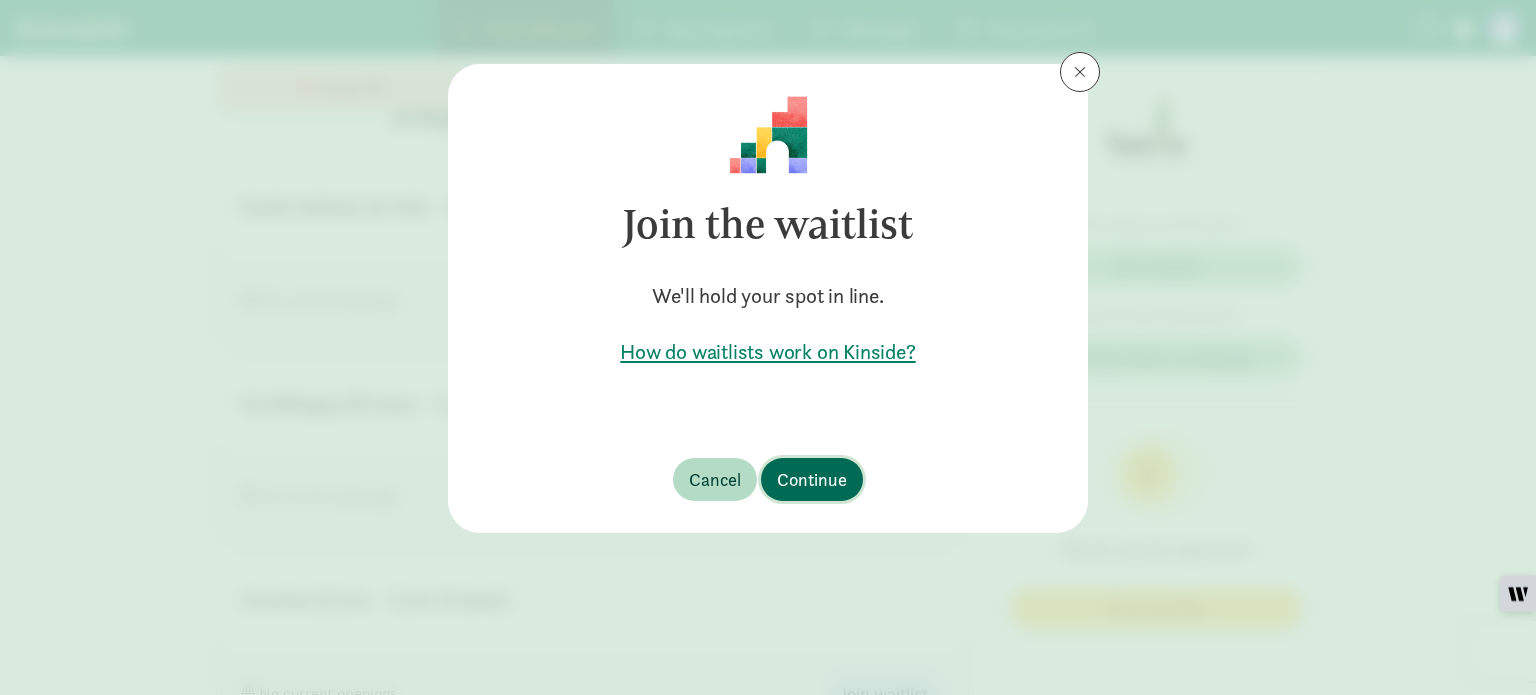 click on "Continue" at bounding box center (812, 479) 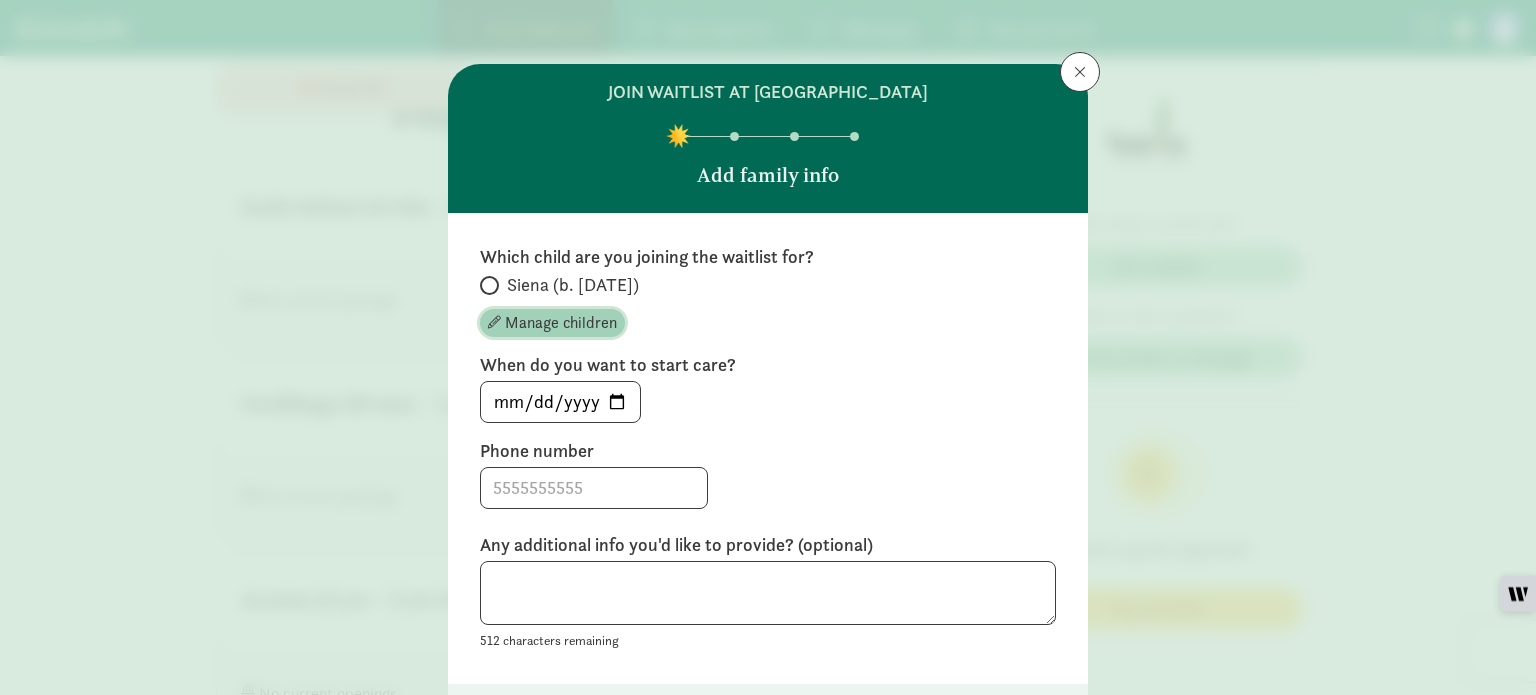 click on "Manage children" at bounding box center [561, 323] 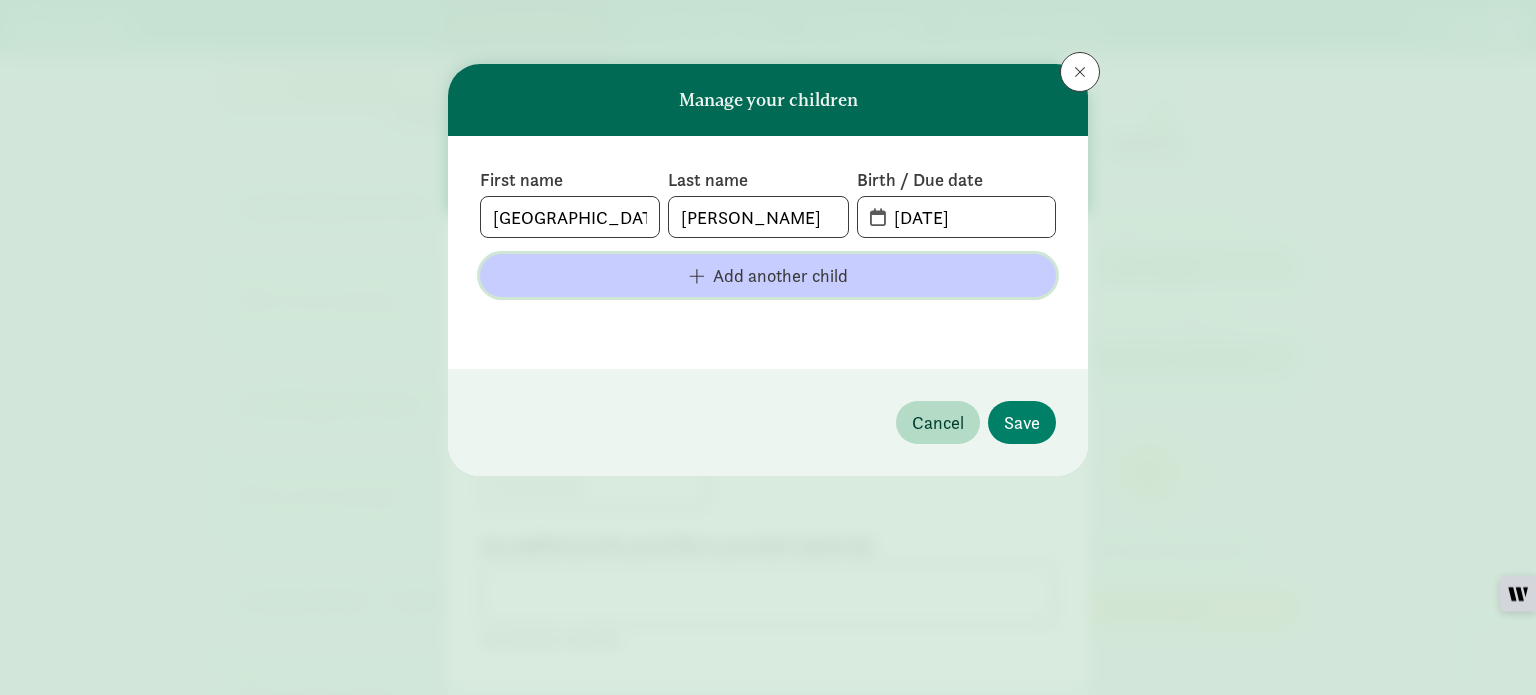 click on "Add another child" at bounding box center [780, 275] 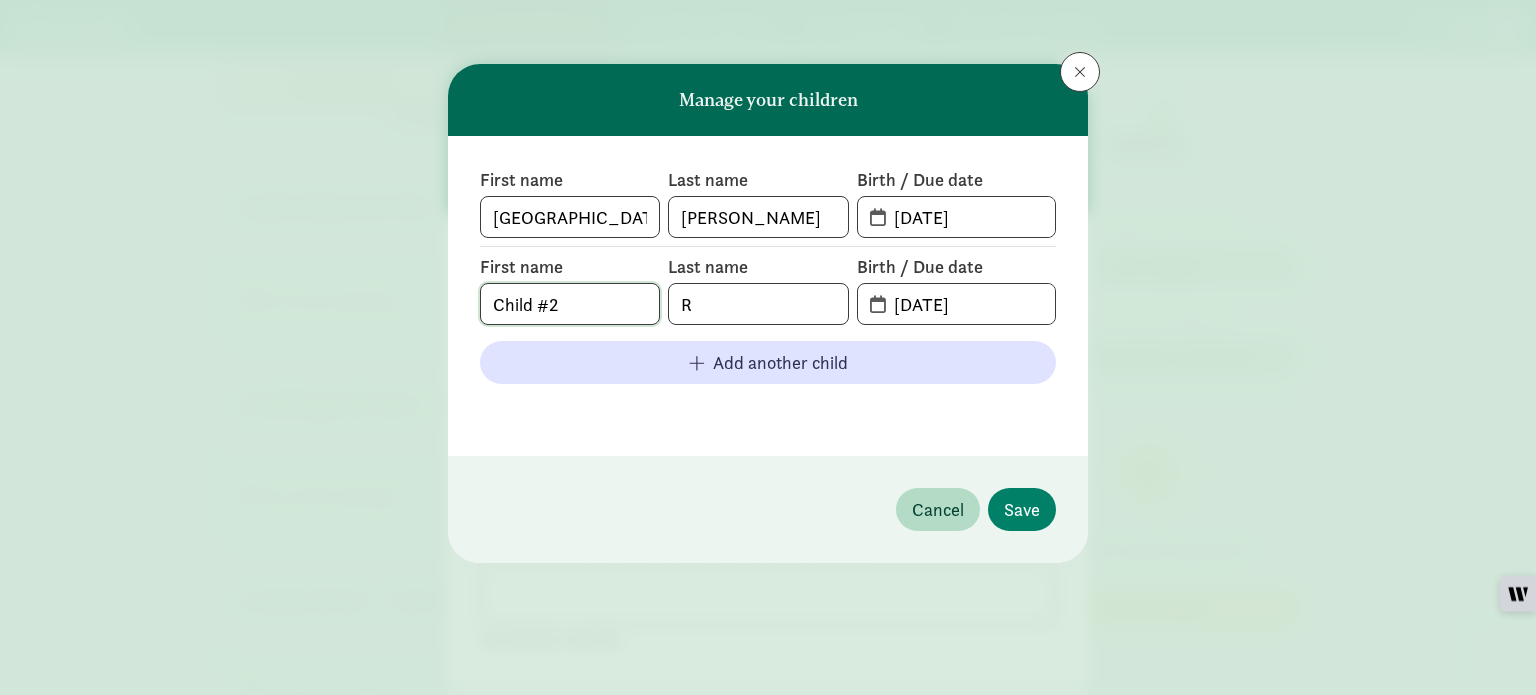 click on "Child #2" 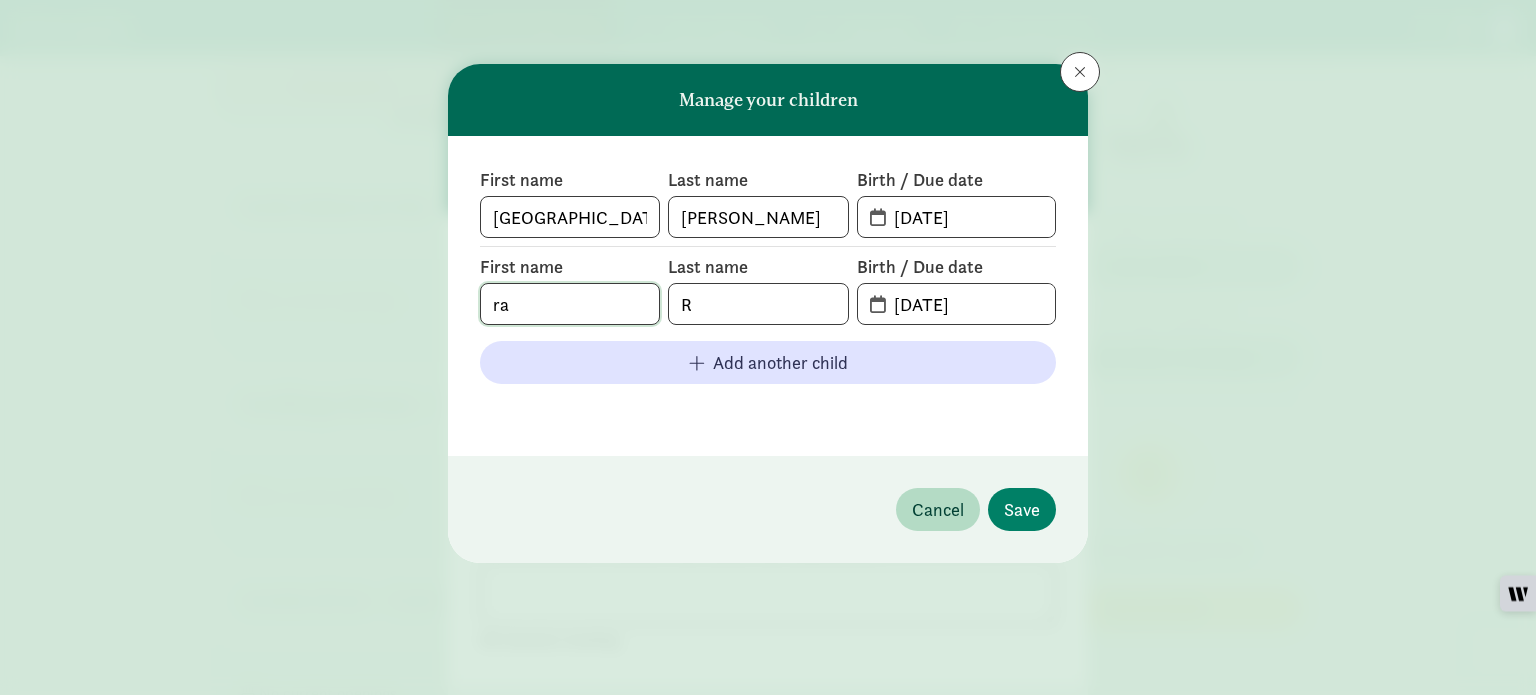 type on "r" 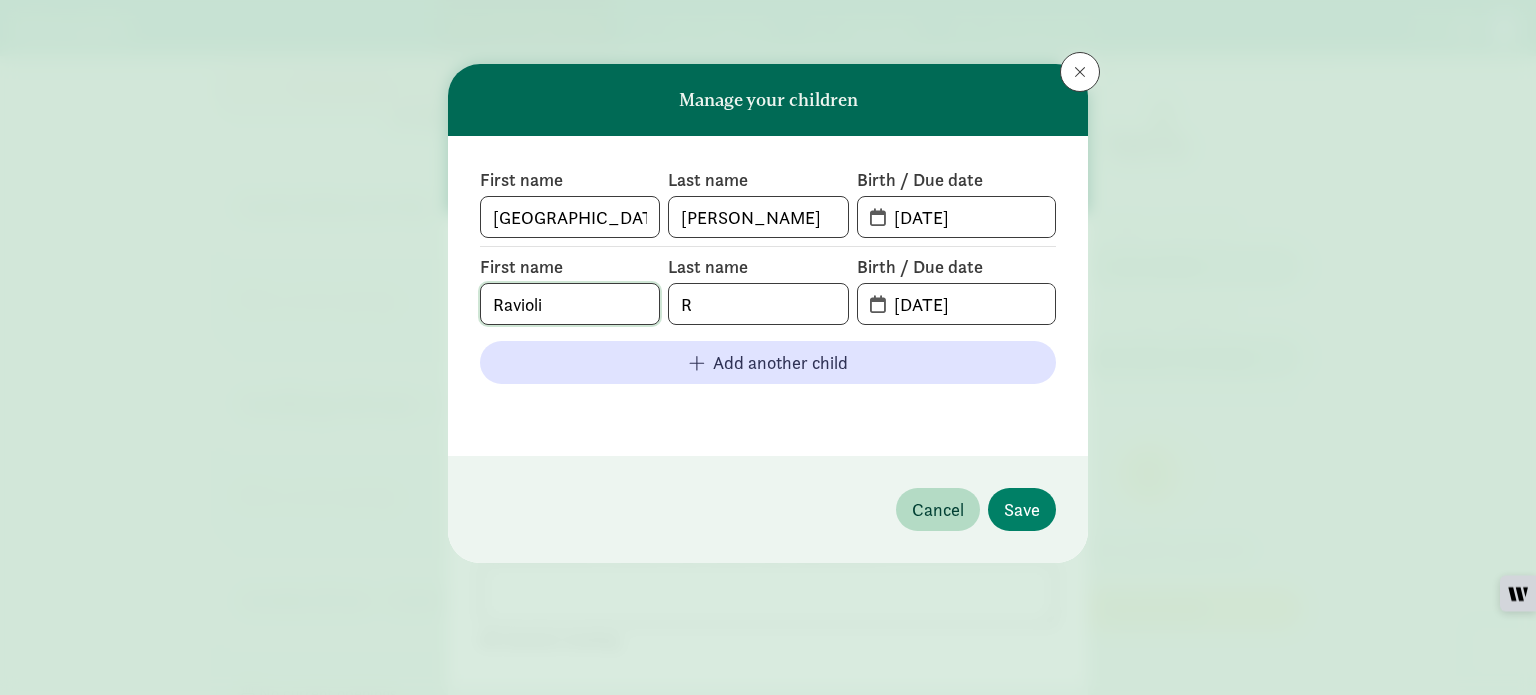 type on "Ravioli" 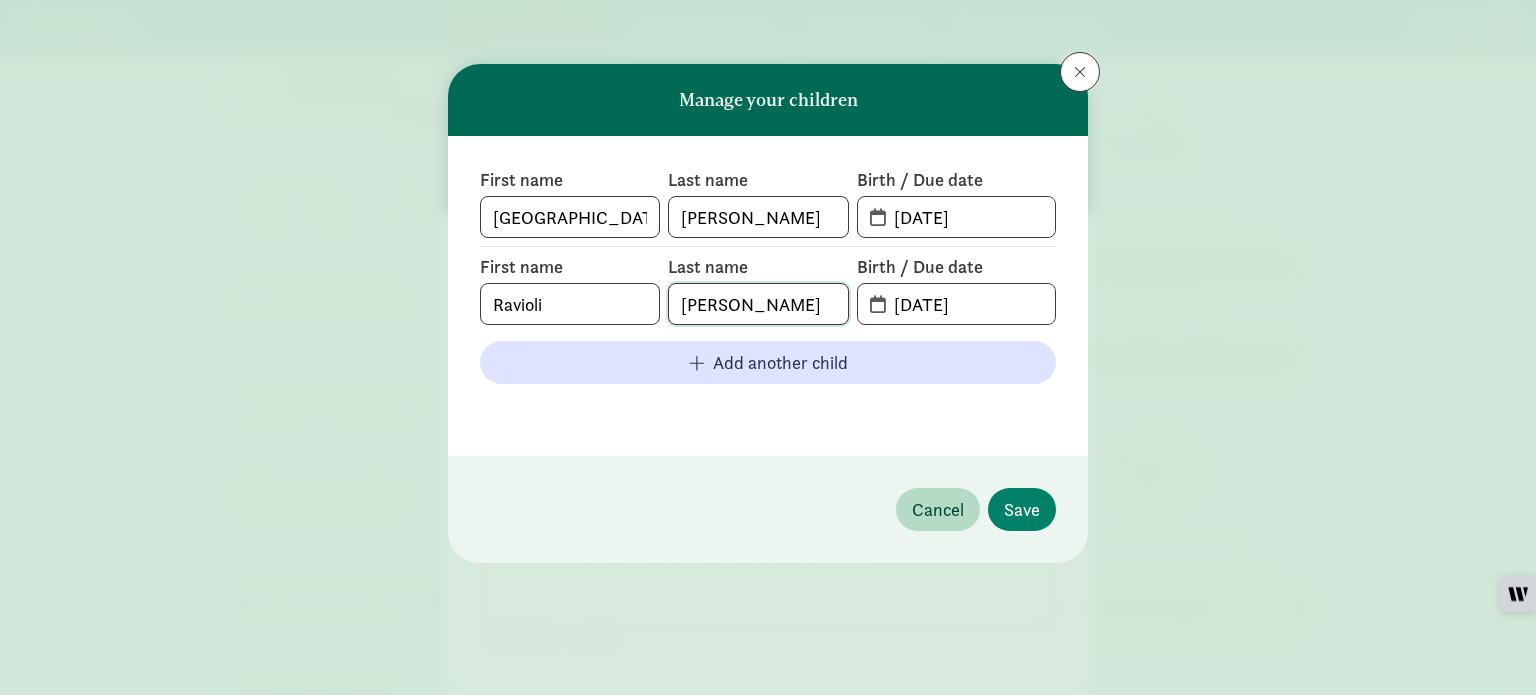 type on "[PERSON_NAME]" 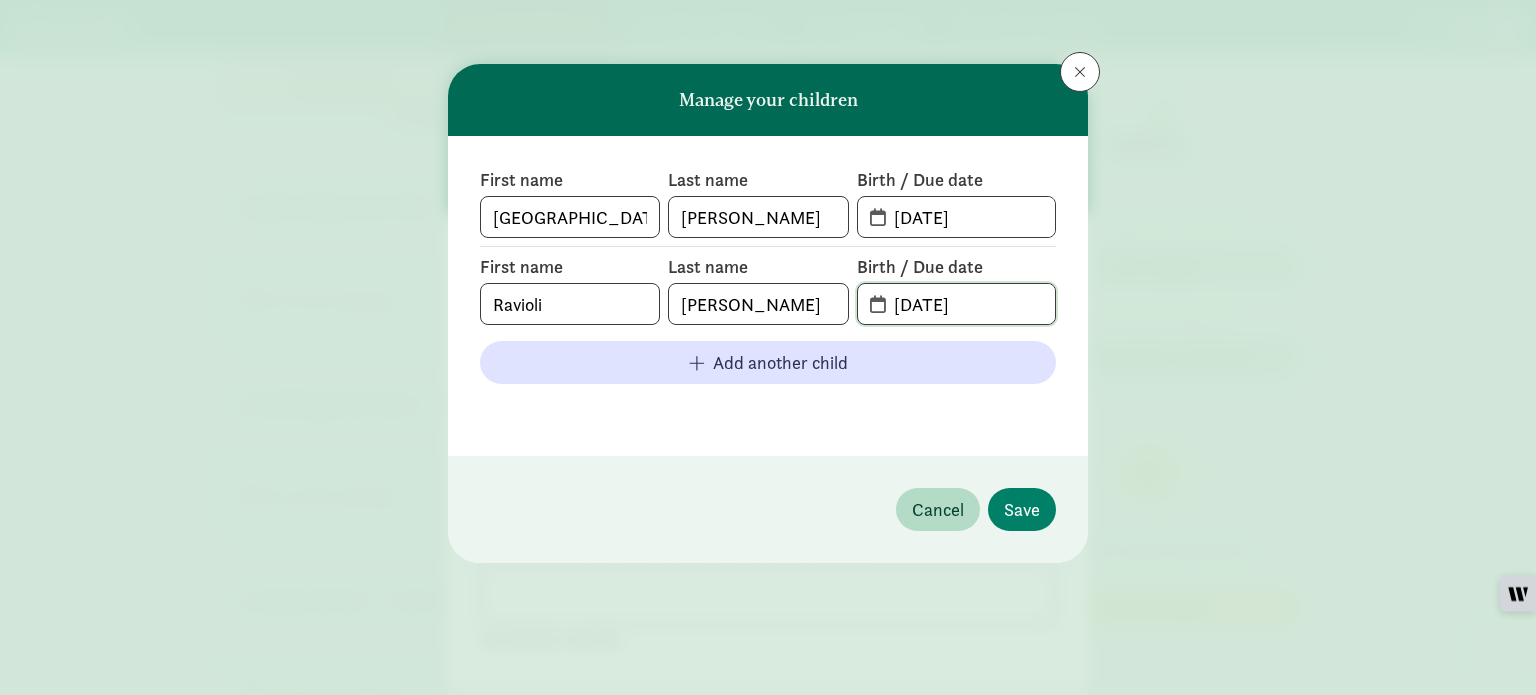 click on "[DATE]" 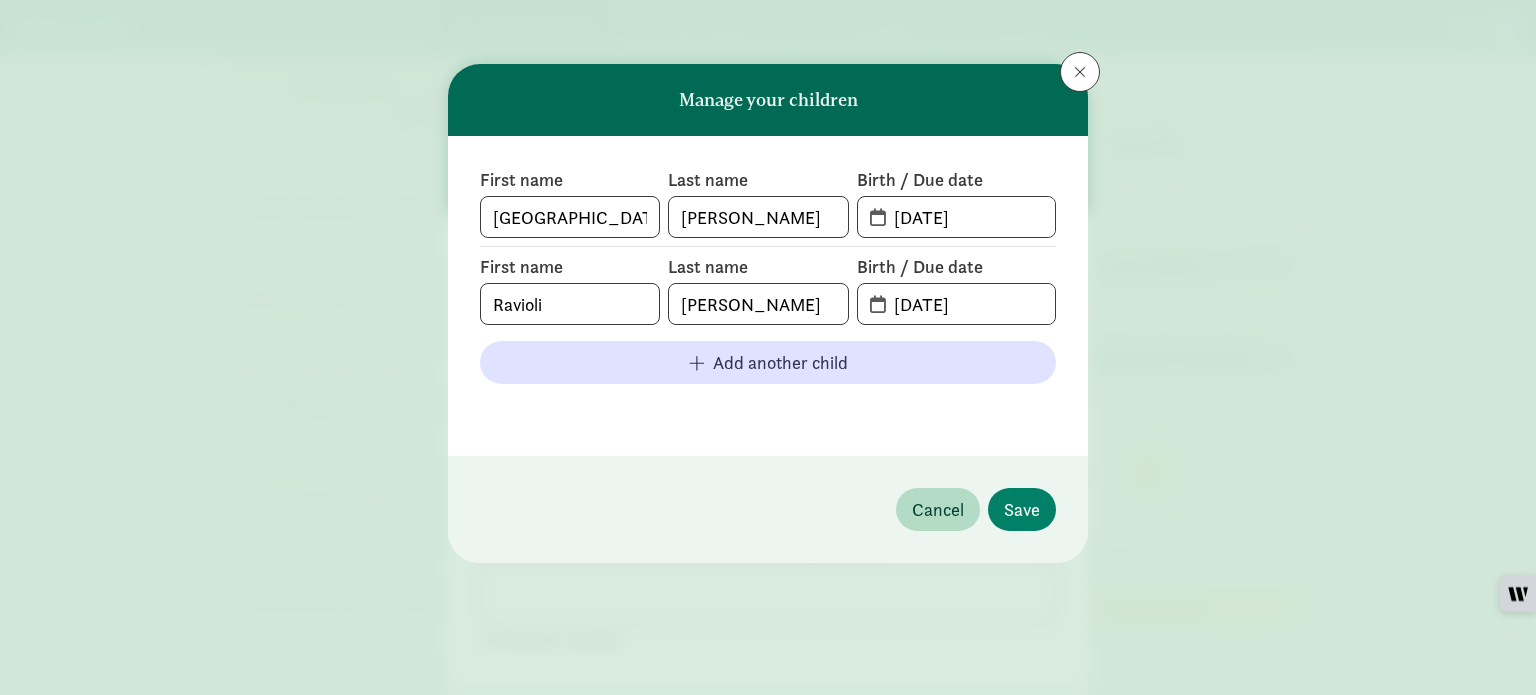 click on "[DATE]" at bounding box center (956, 304) 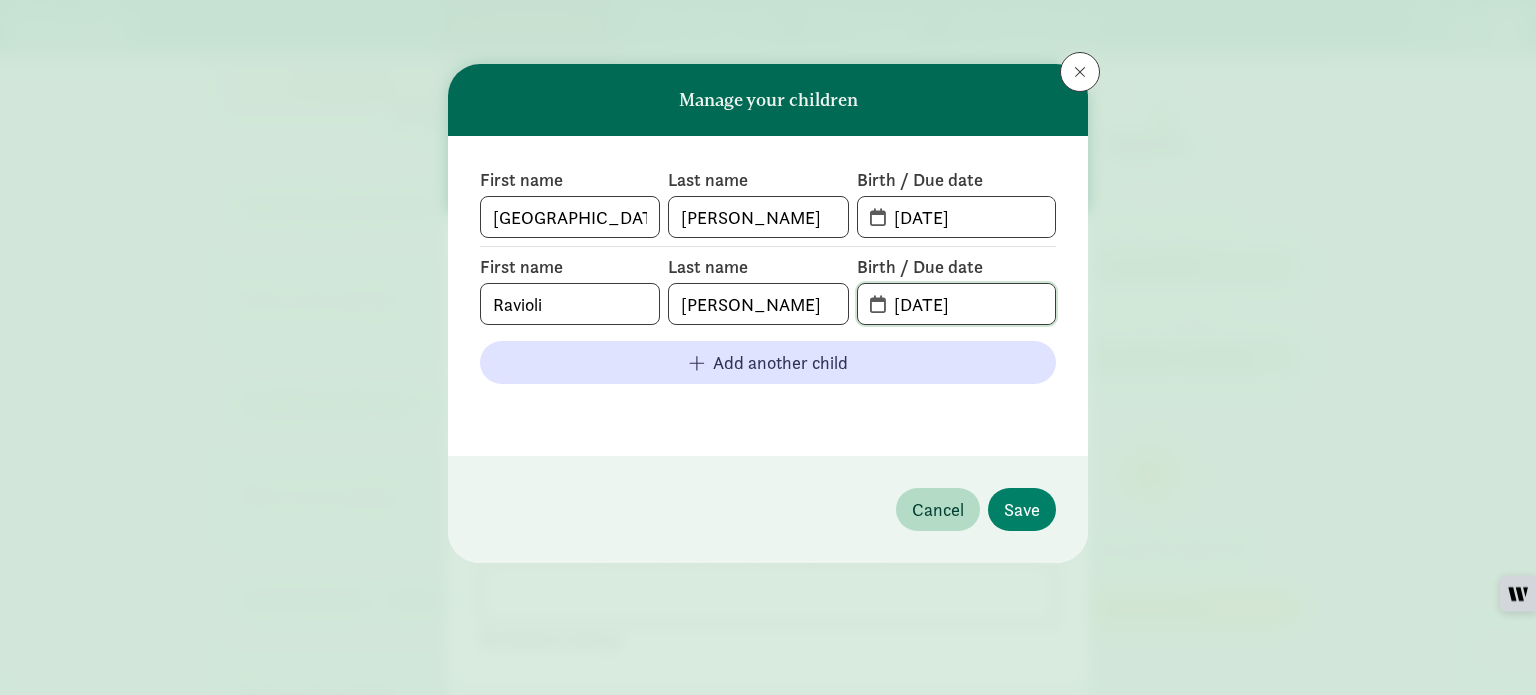 click on "[DATE]" 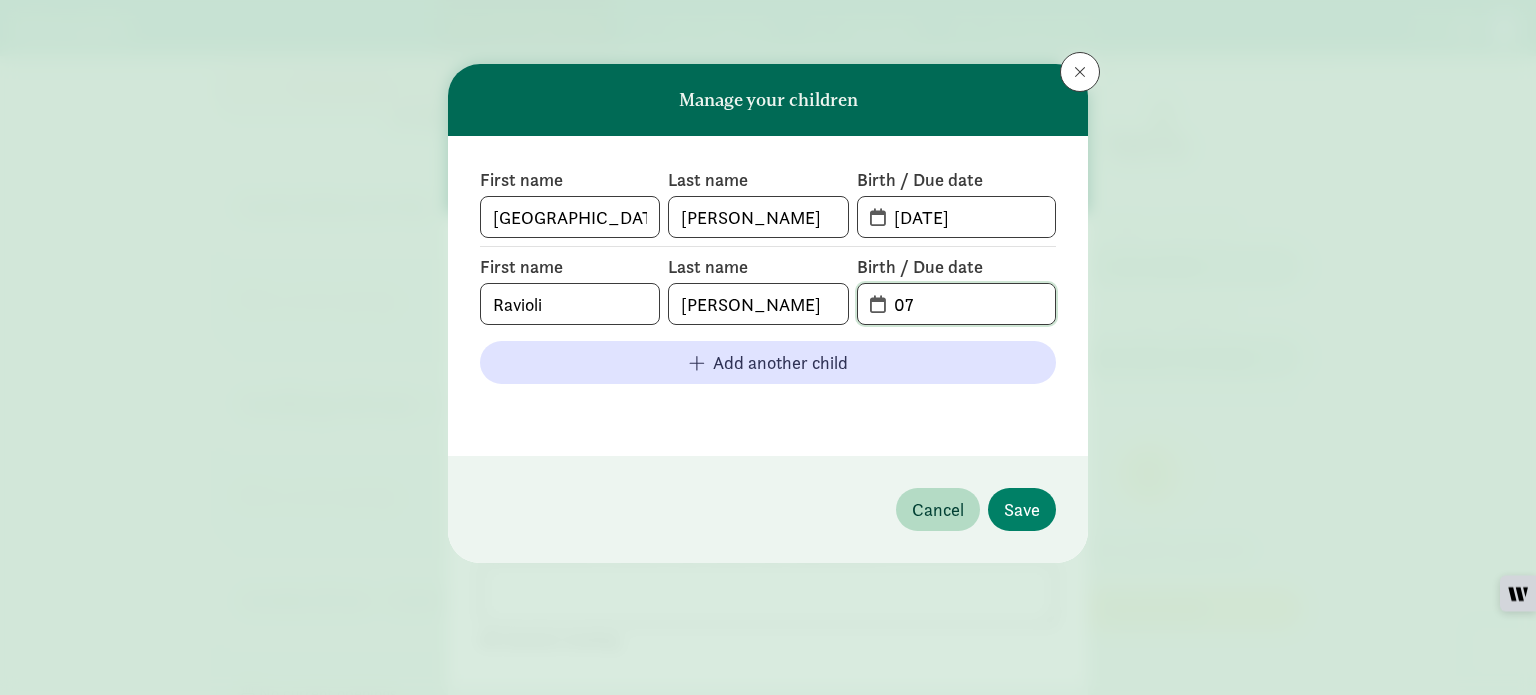 type on "0" 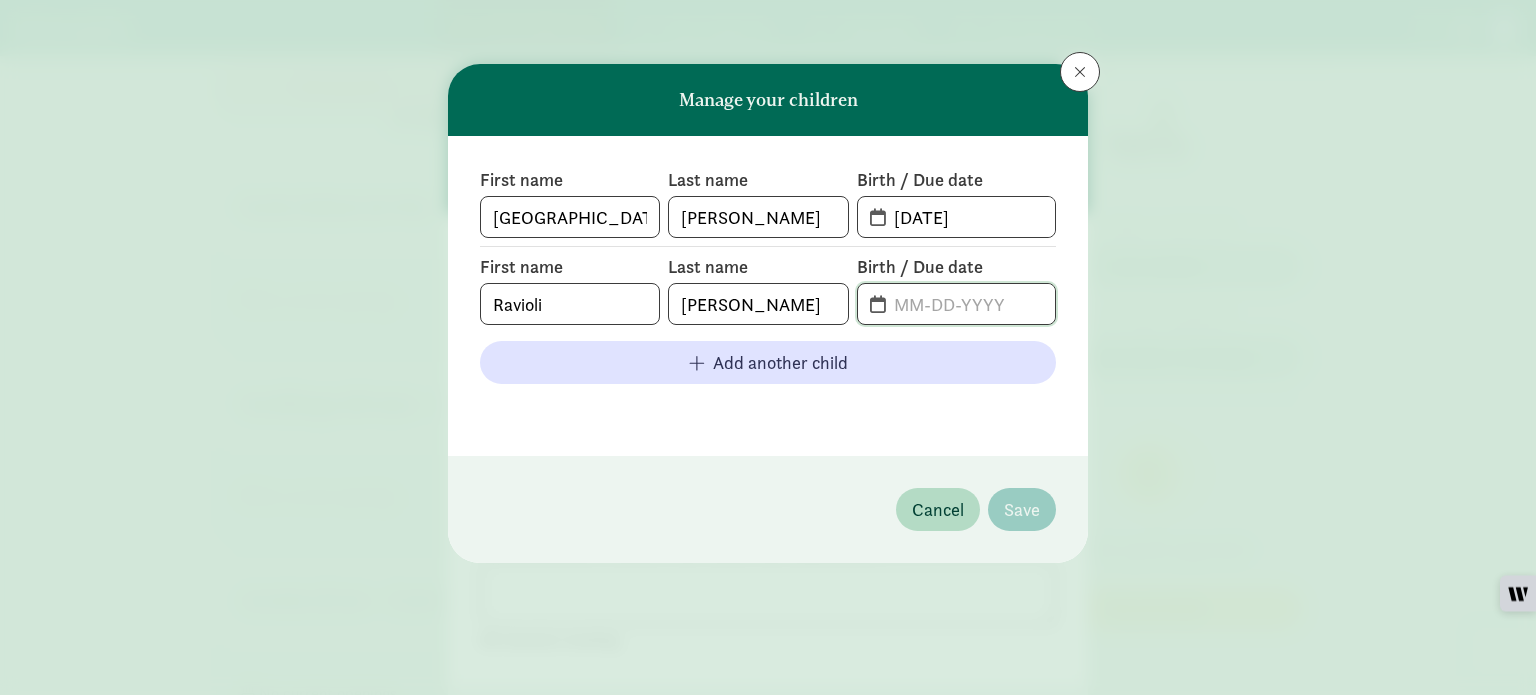 click 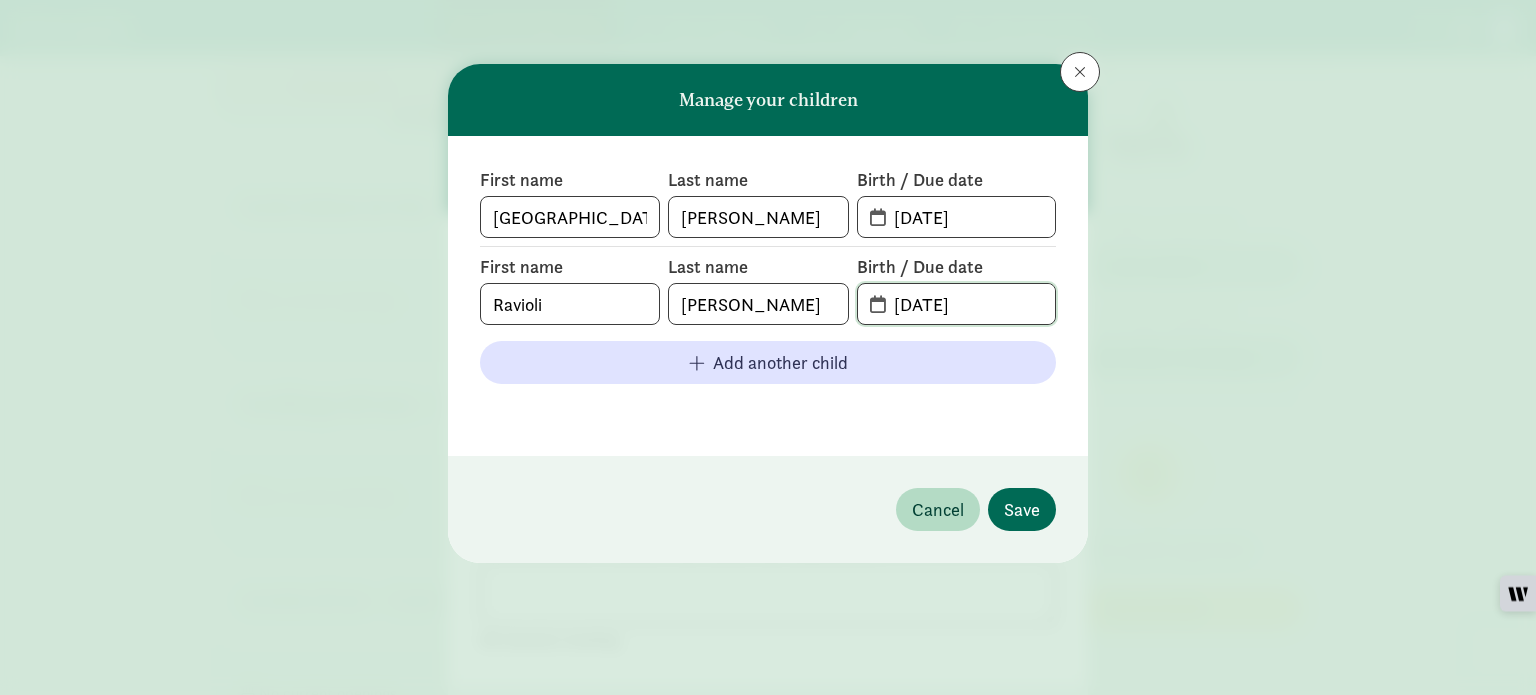 type on "[DATE]" 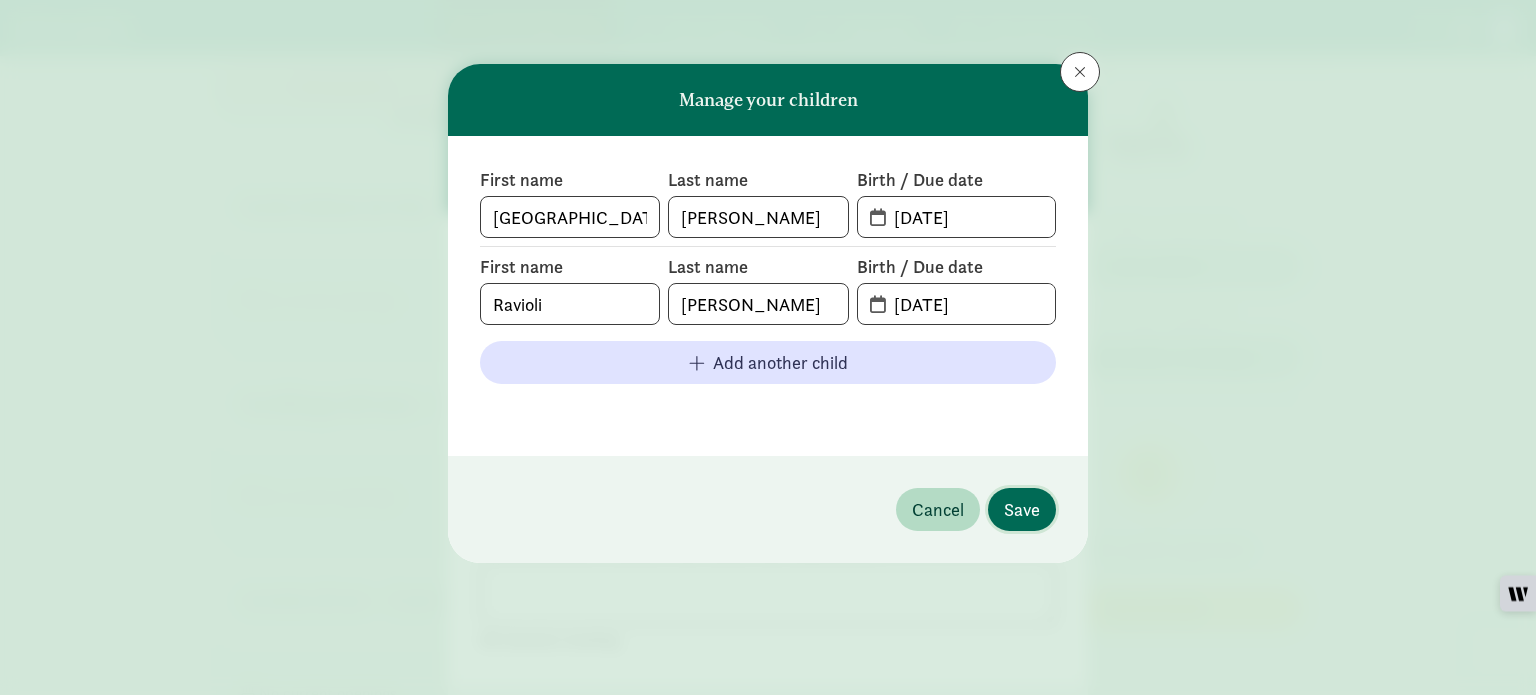 click on "Save" at bounding box center [1022, 509] 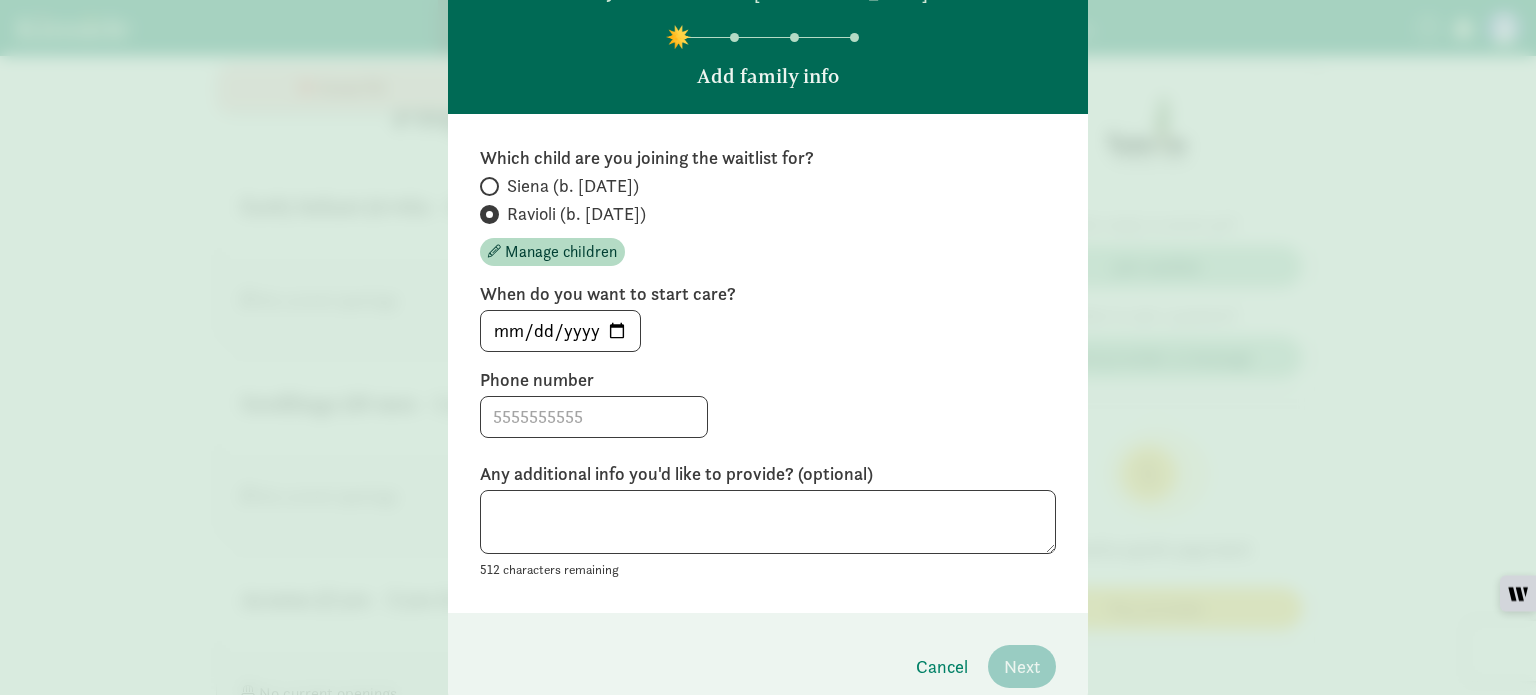 scroll, scrollTop: 100, scrollLeft: 0, axis: vertical 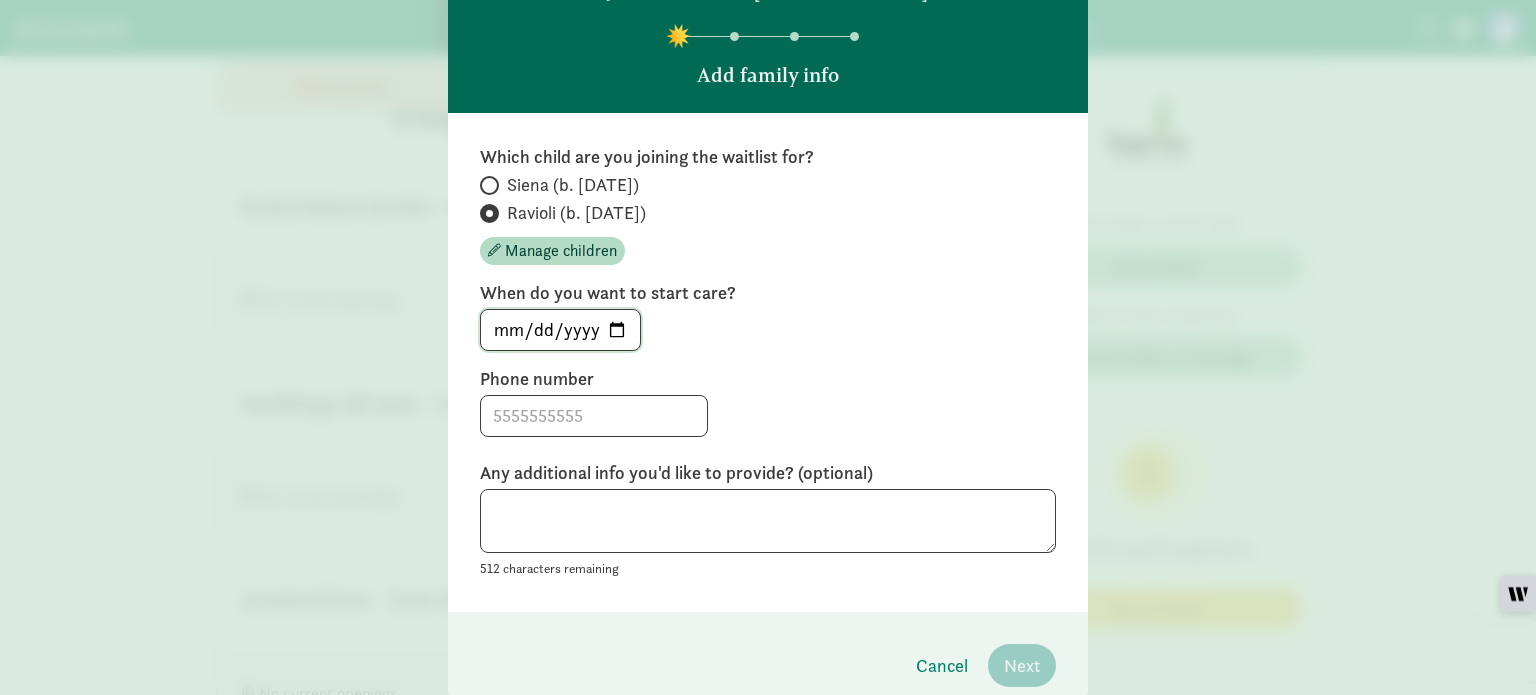 click on "[DATE]" 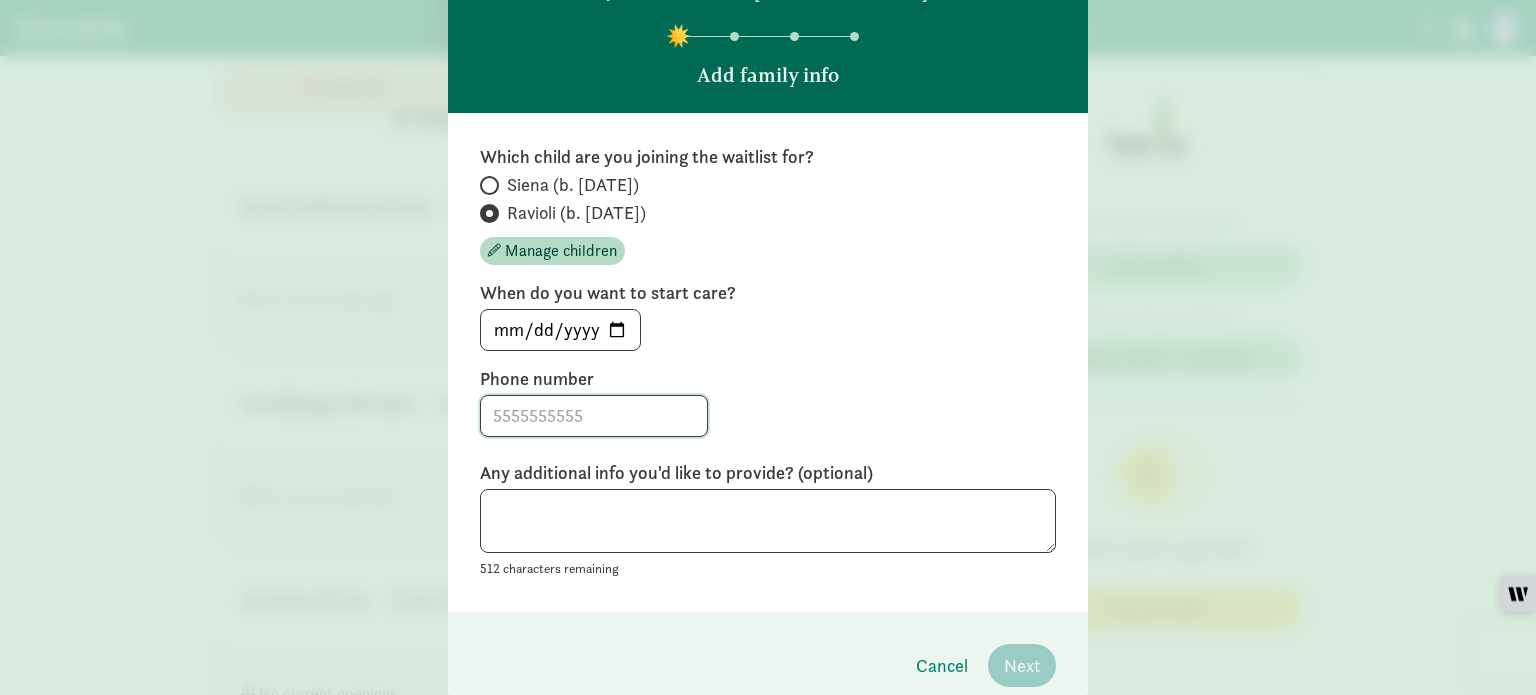 click 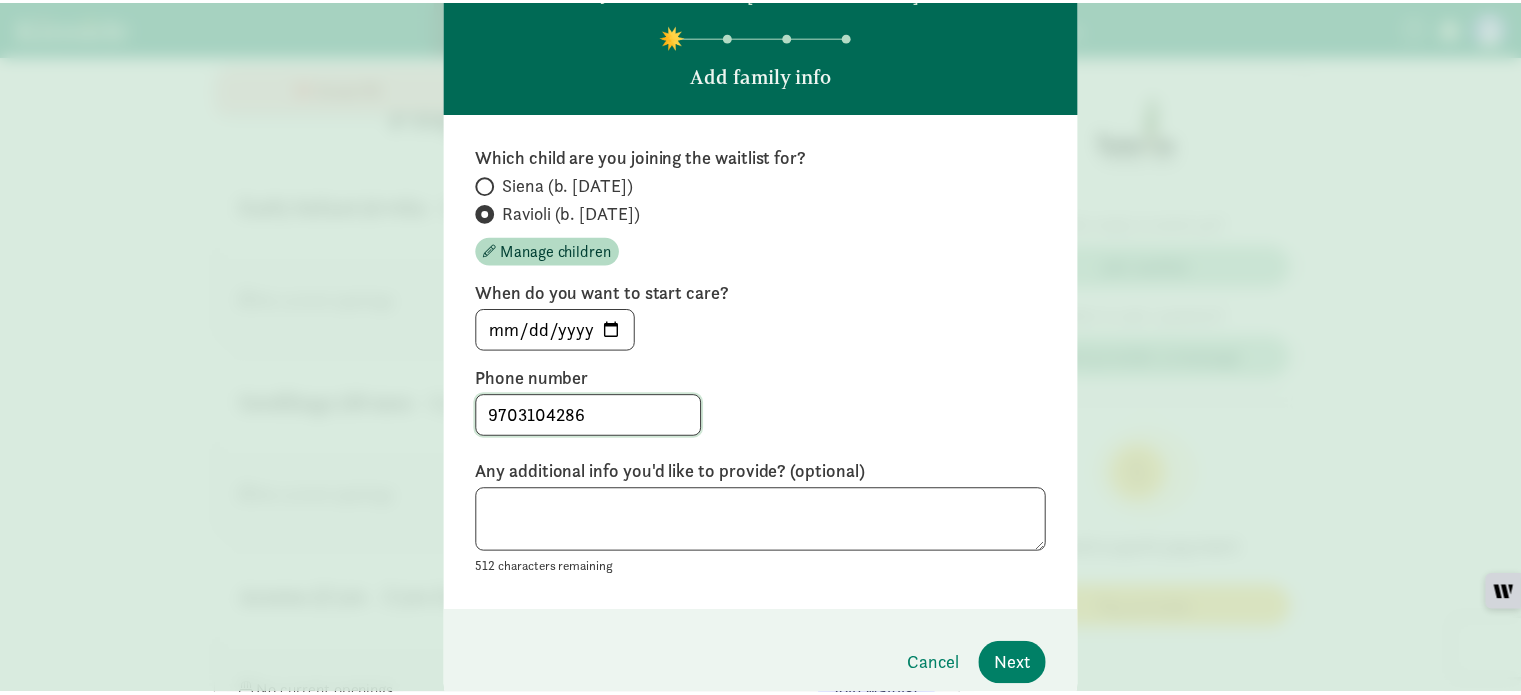 scroll, scrollTop: 187, scrollLeft: 0, axis: vertical 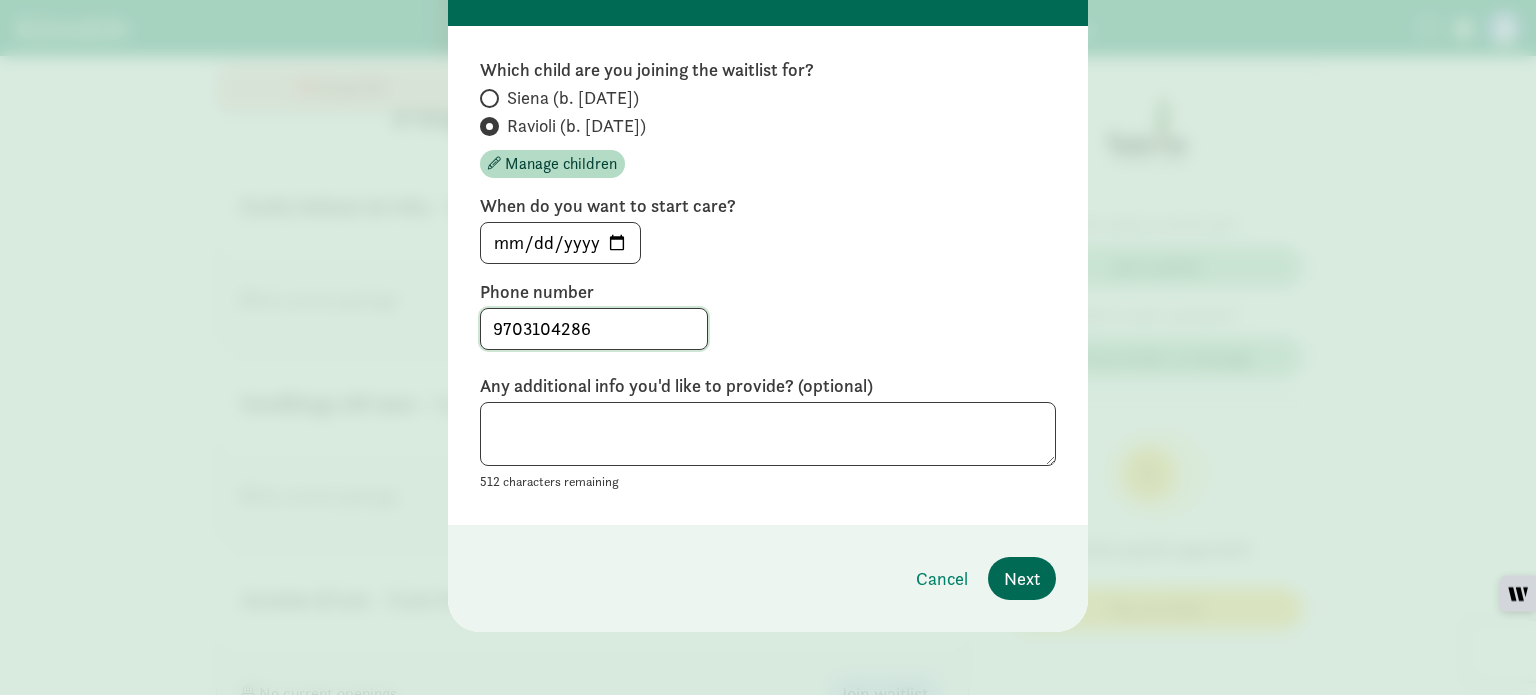 type on "9703104286" 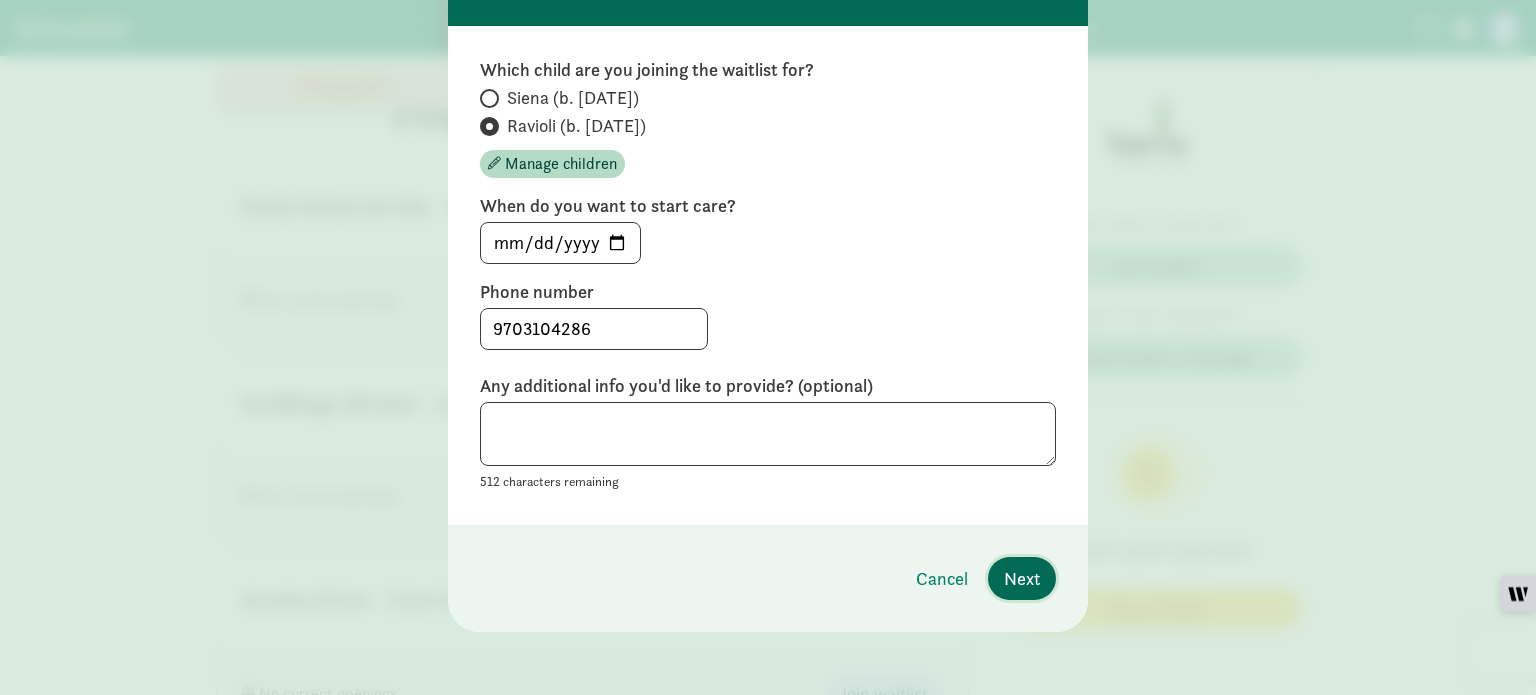 click on "Next" at bounding box center [1022, 578] 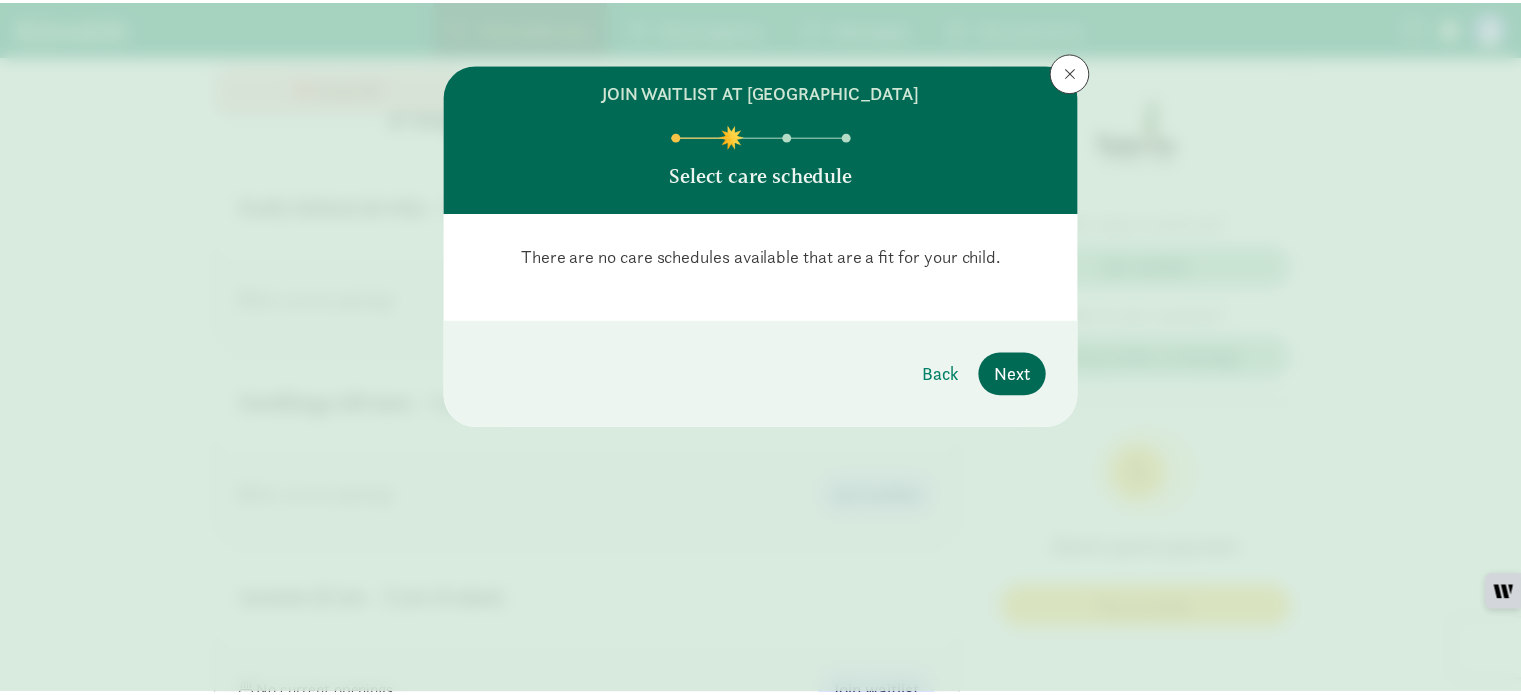 scroll, scrollTop: 0, scrollLeft: 0, axis: both 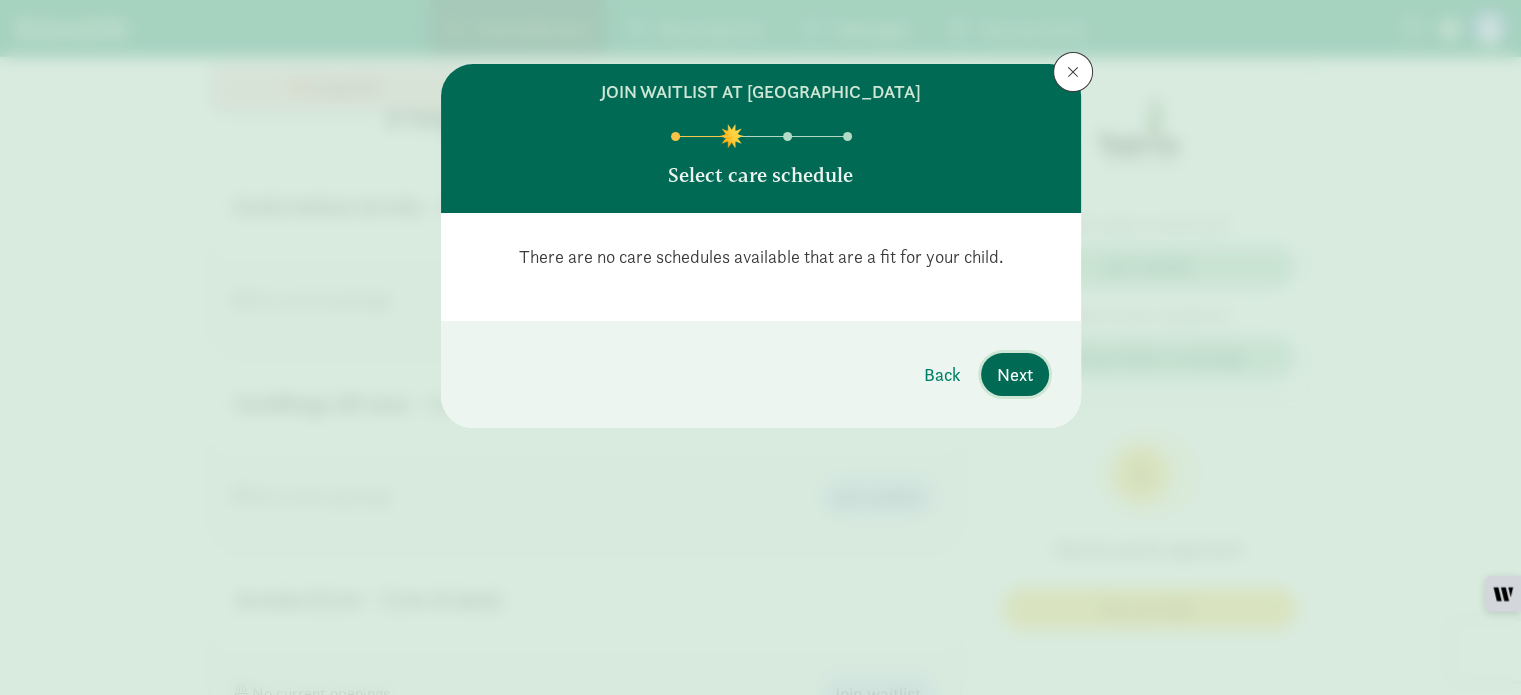 click on "Next" at bounding box center [1015, 374] 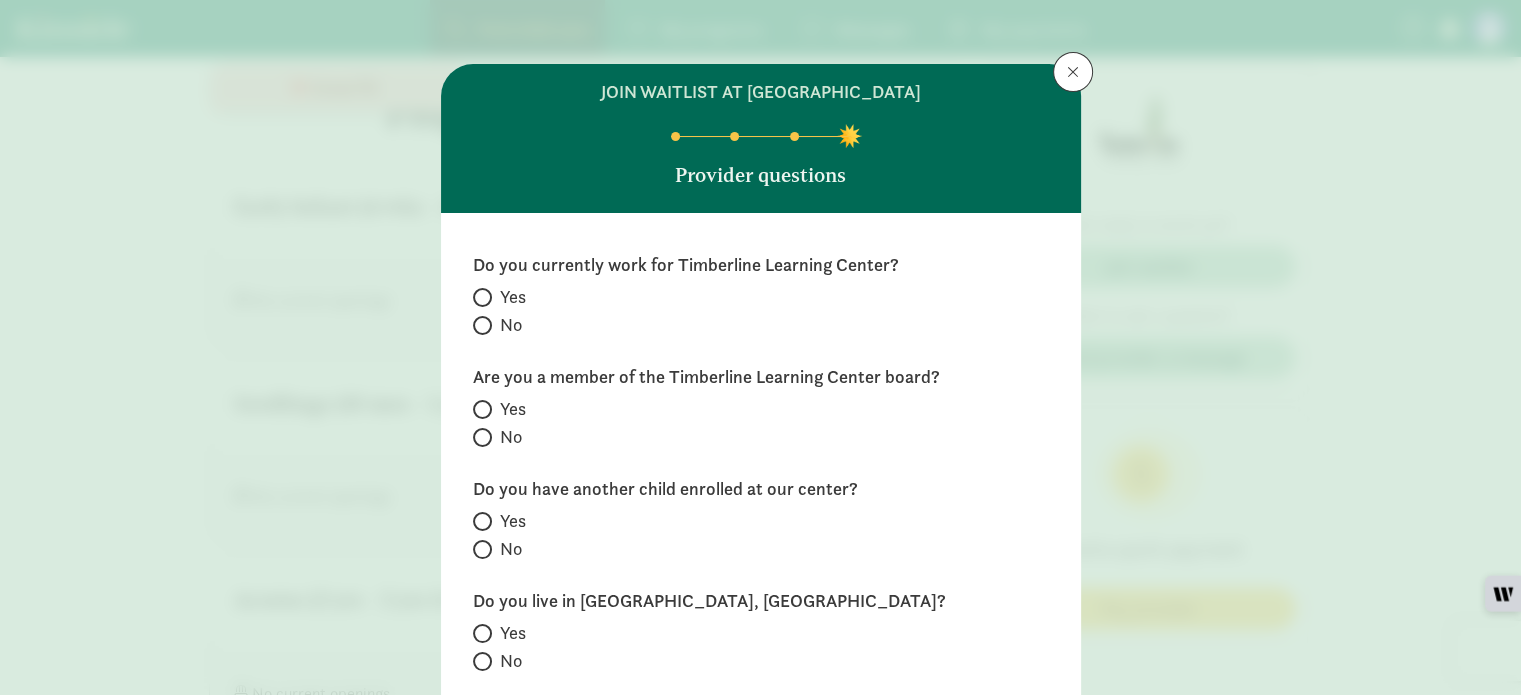 click at bounding box center (482, 409) 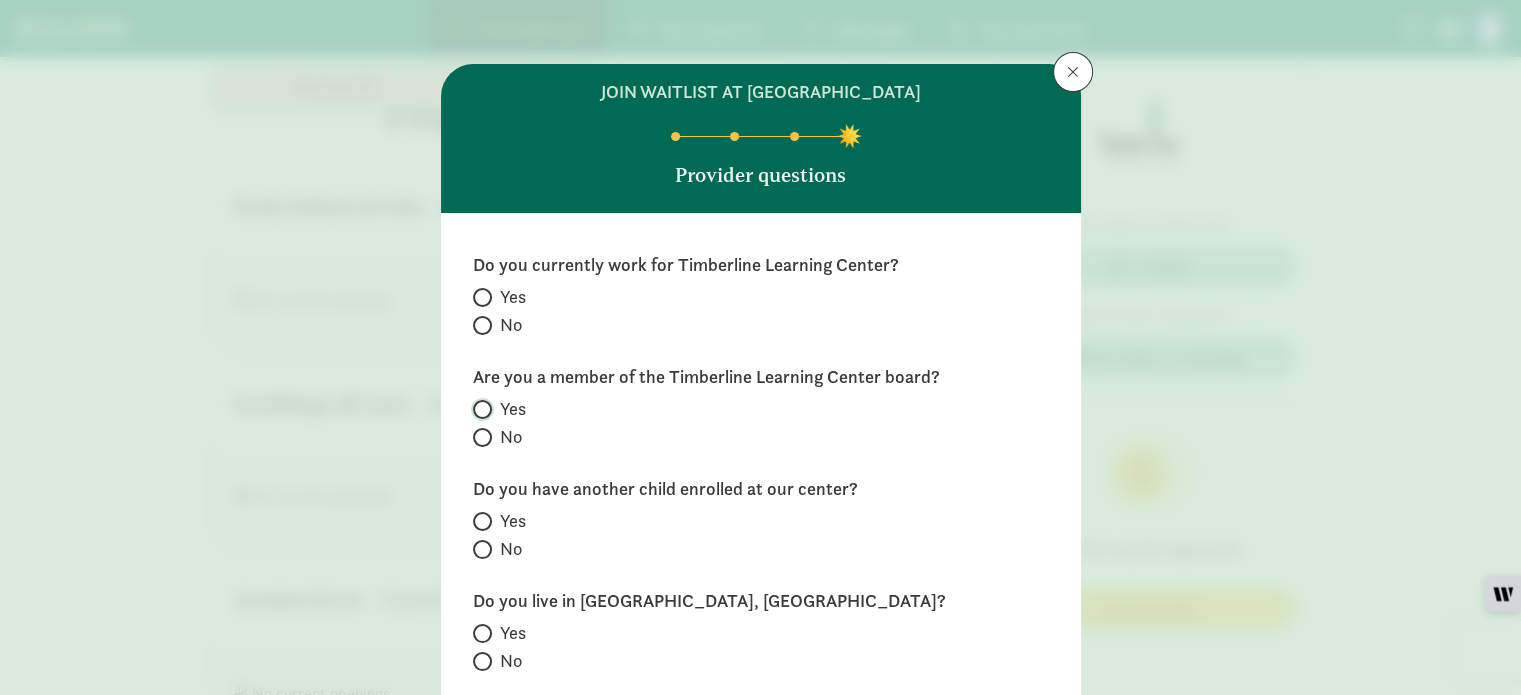 click on "Yes" at bounding box center [479, 409] 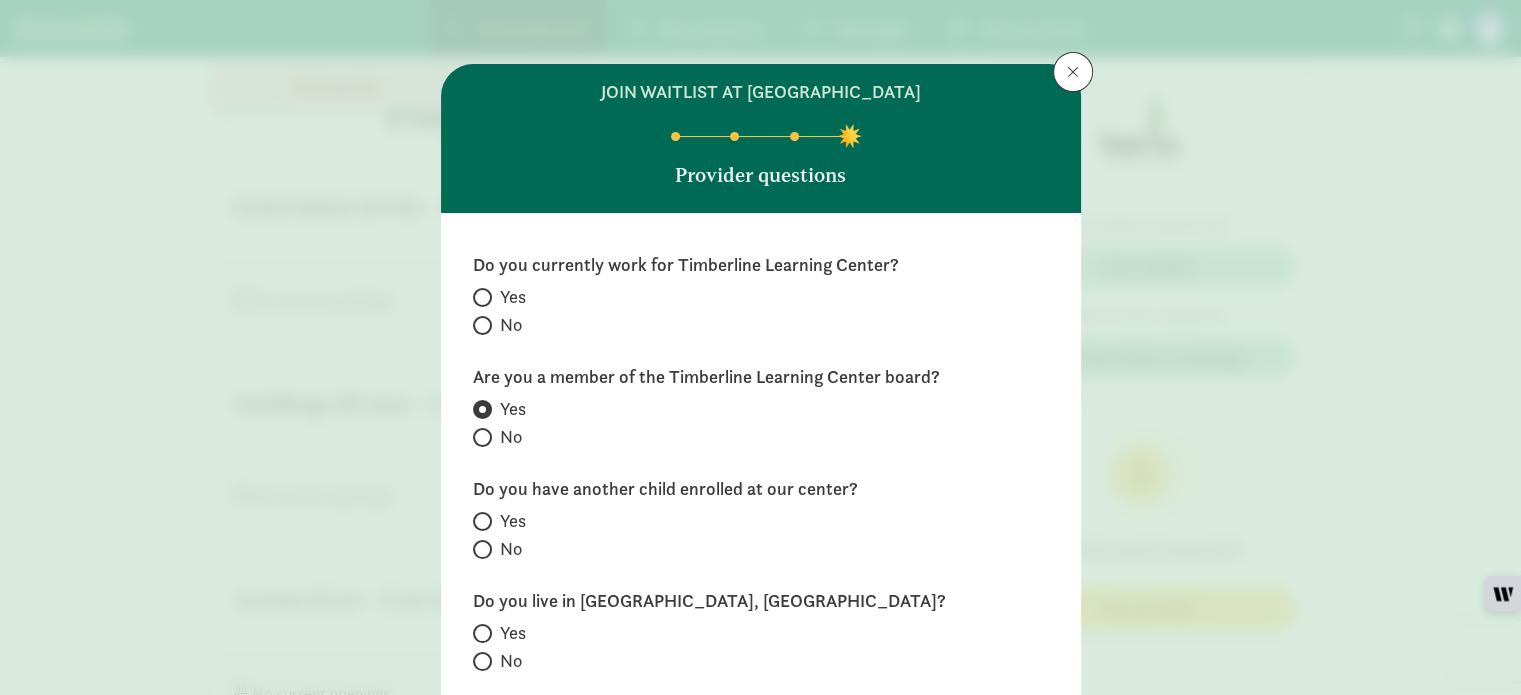 click at bounding box center (482, 325) 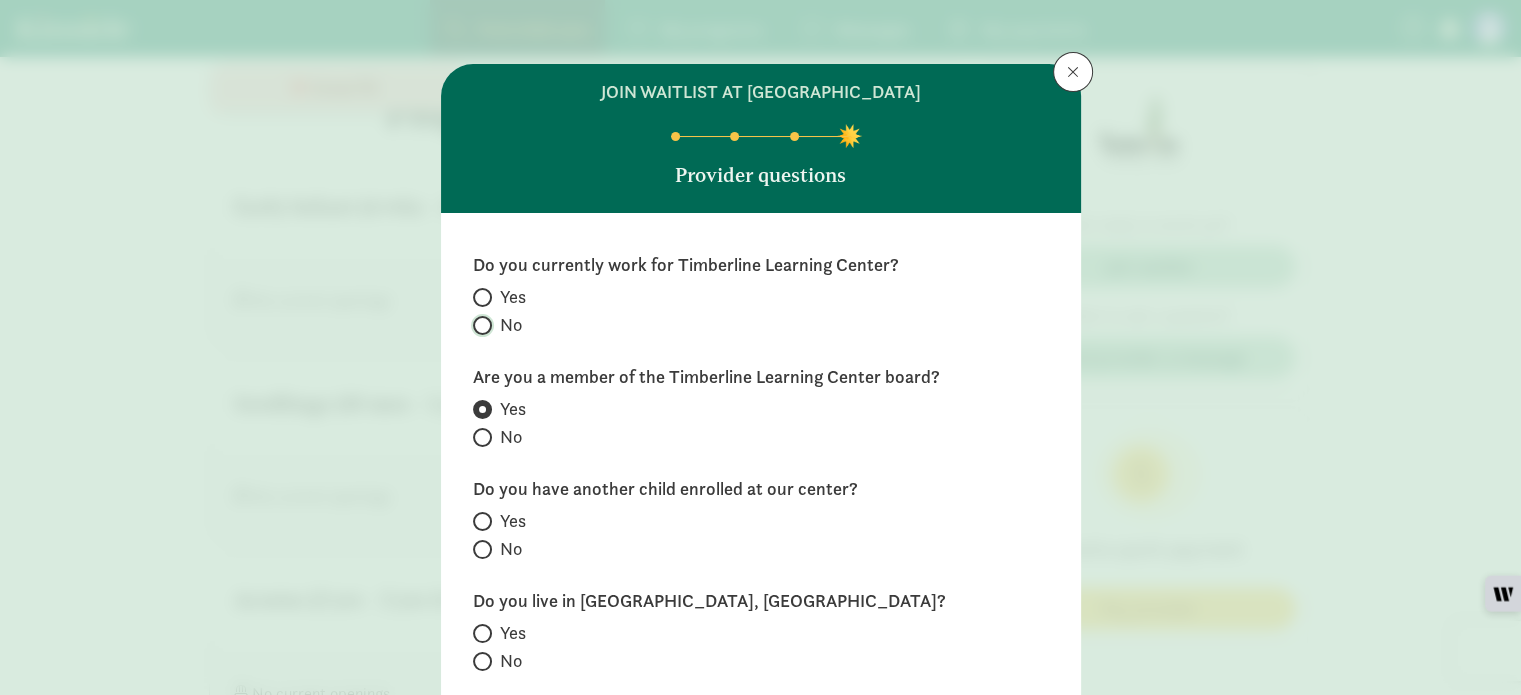 click on "No" at bounding box center (479, 325) 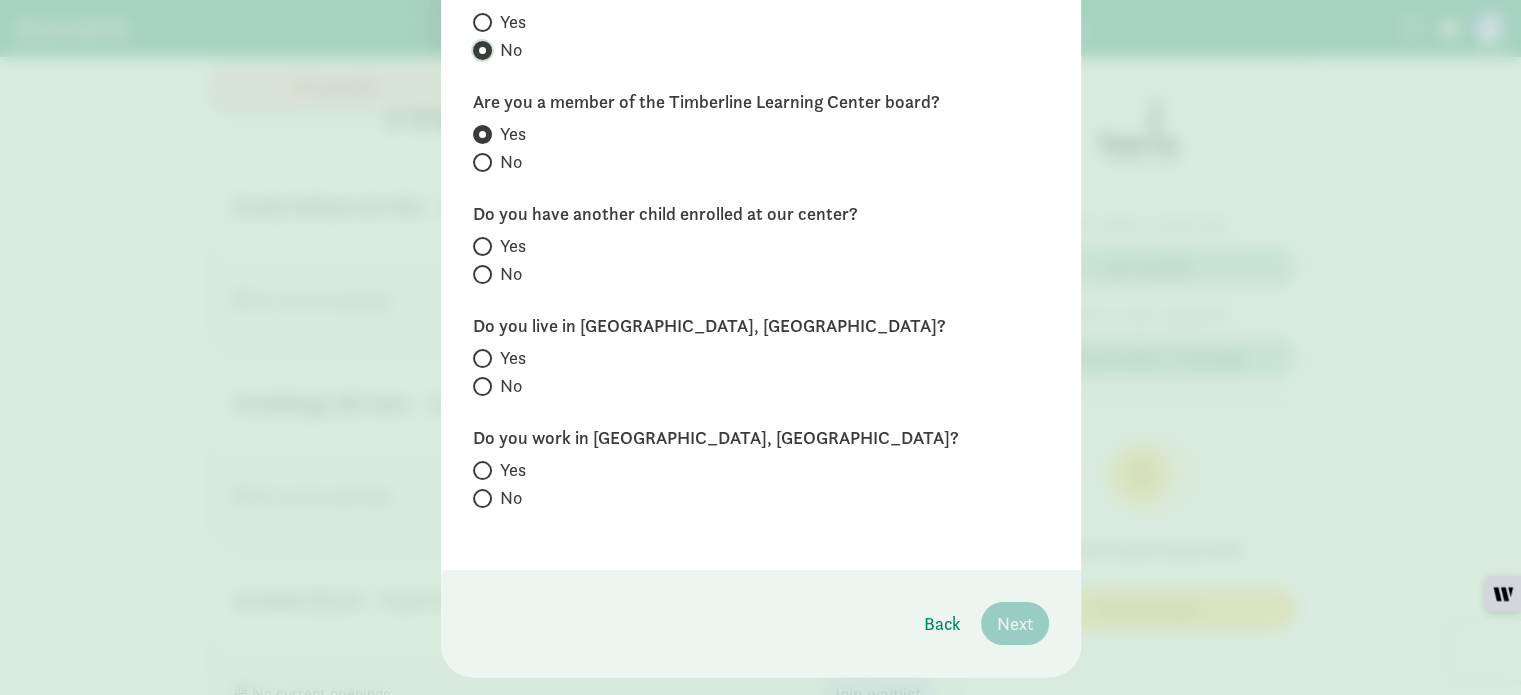 scroll, scrollTop: 276, scrollLeft: 0, axis: vertical 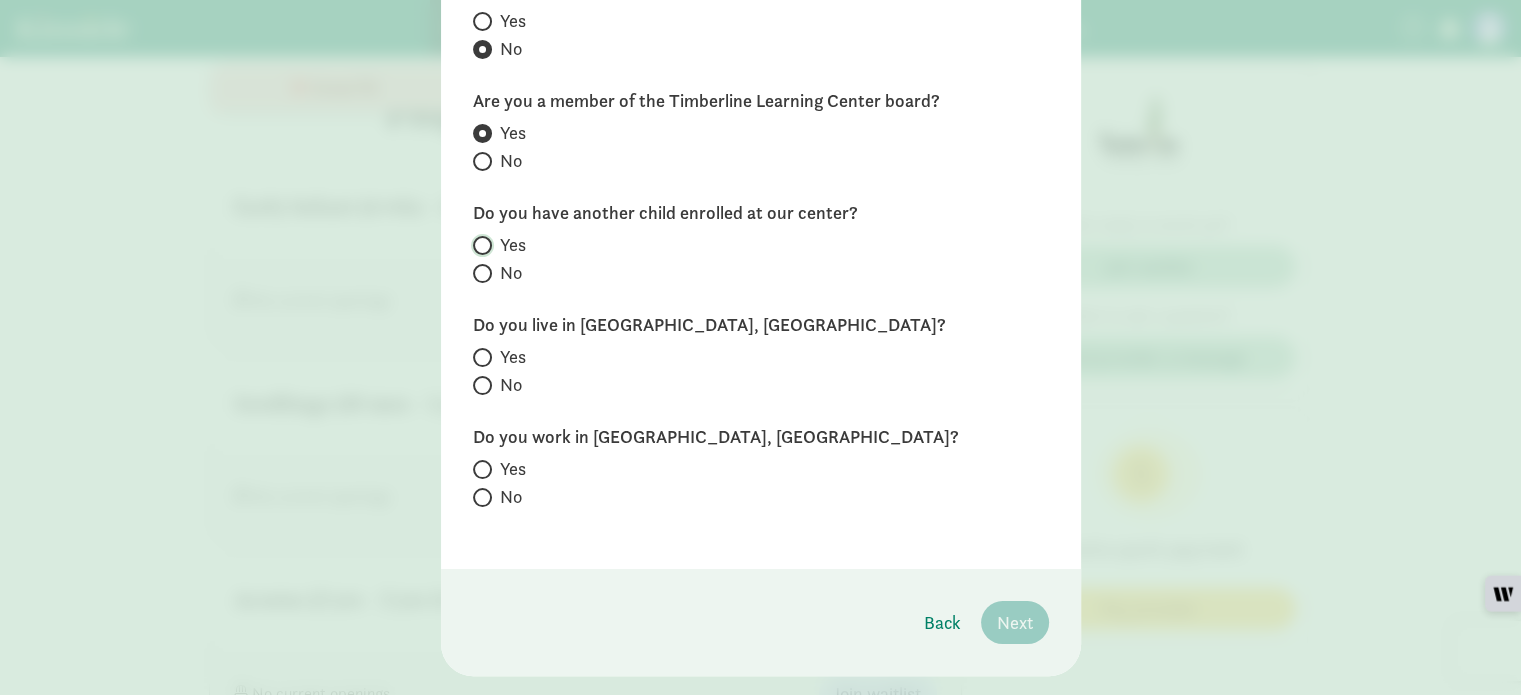 click on "Yes" at bounding box center [479, 245] 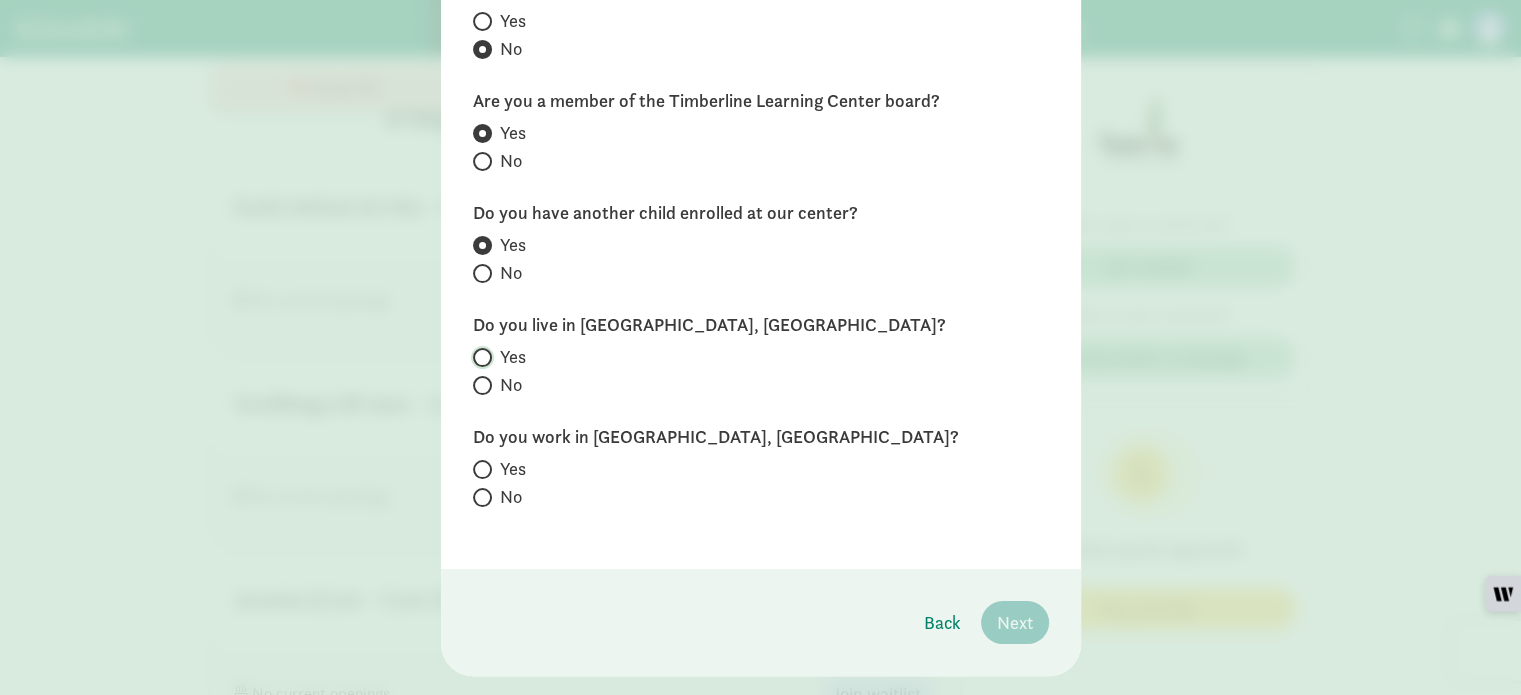 click on "Yes" at bounding box center [479, 357] 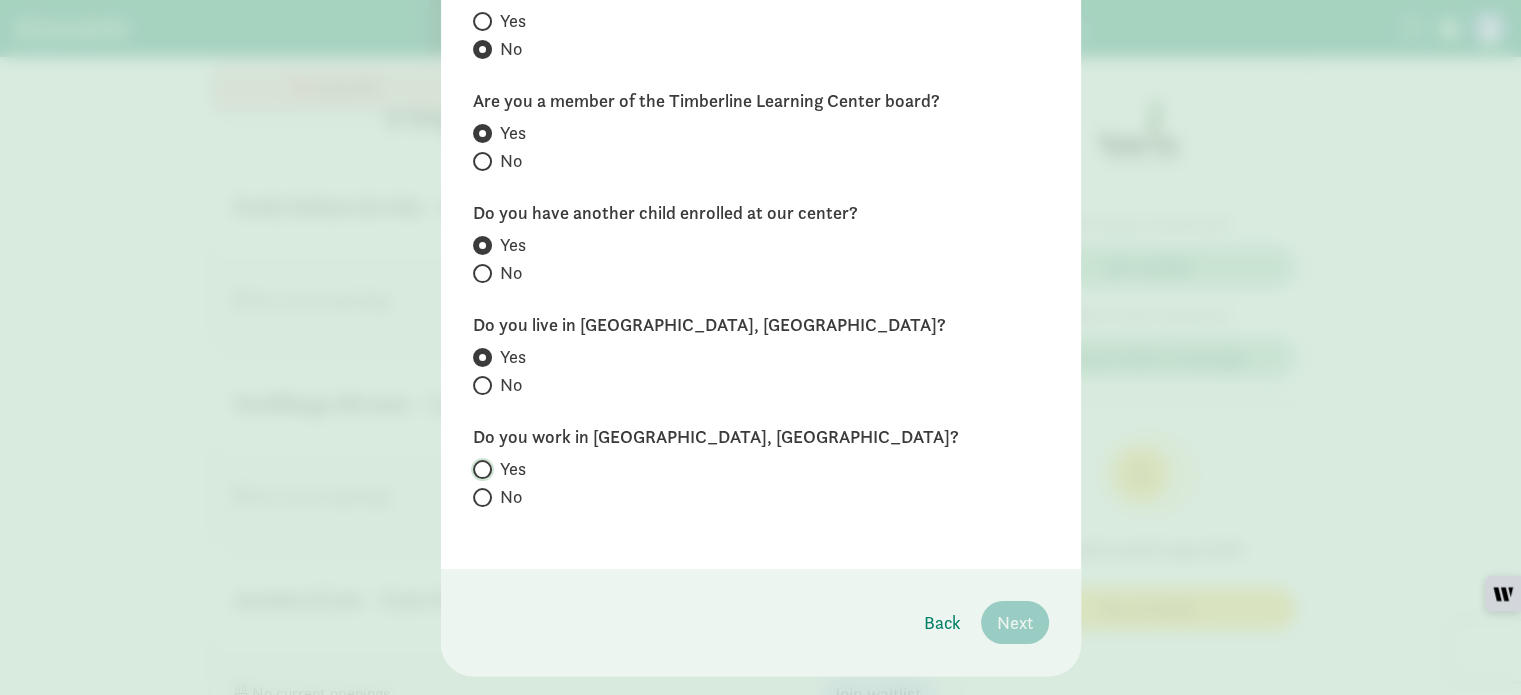 click on "Yes" at bounding box center [479, 469] 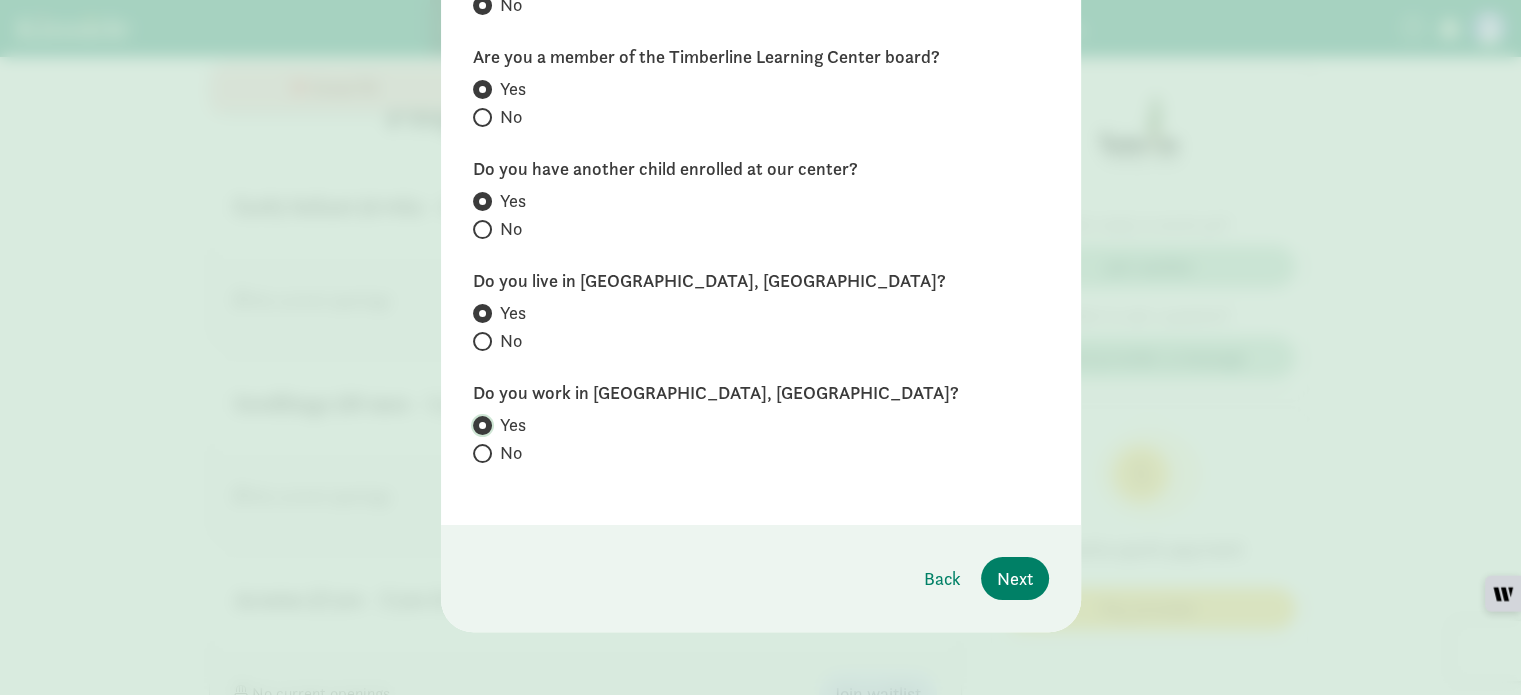 scroll, scrollTop: 320, scrollLeft: 0, axis: vertical 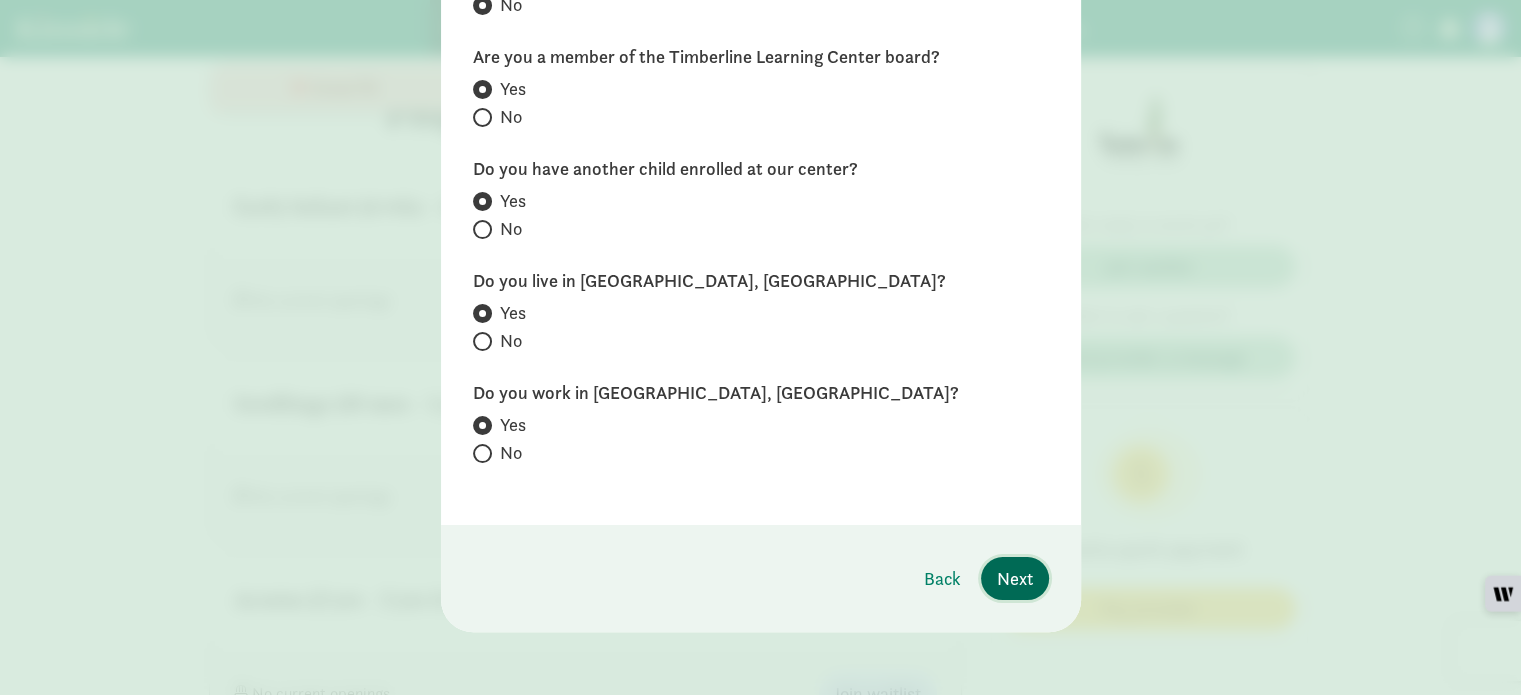 click on "Next" at bounding box center (1015, 578) 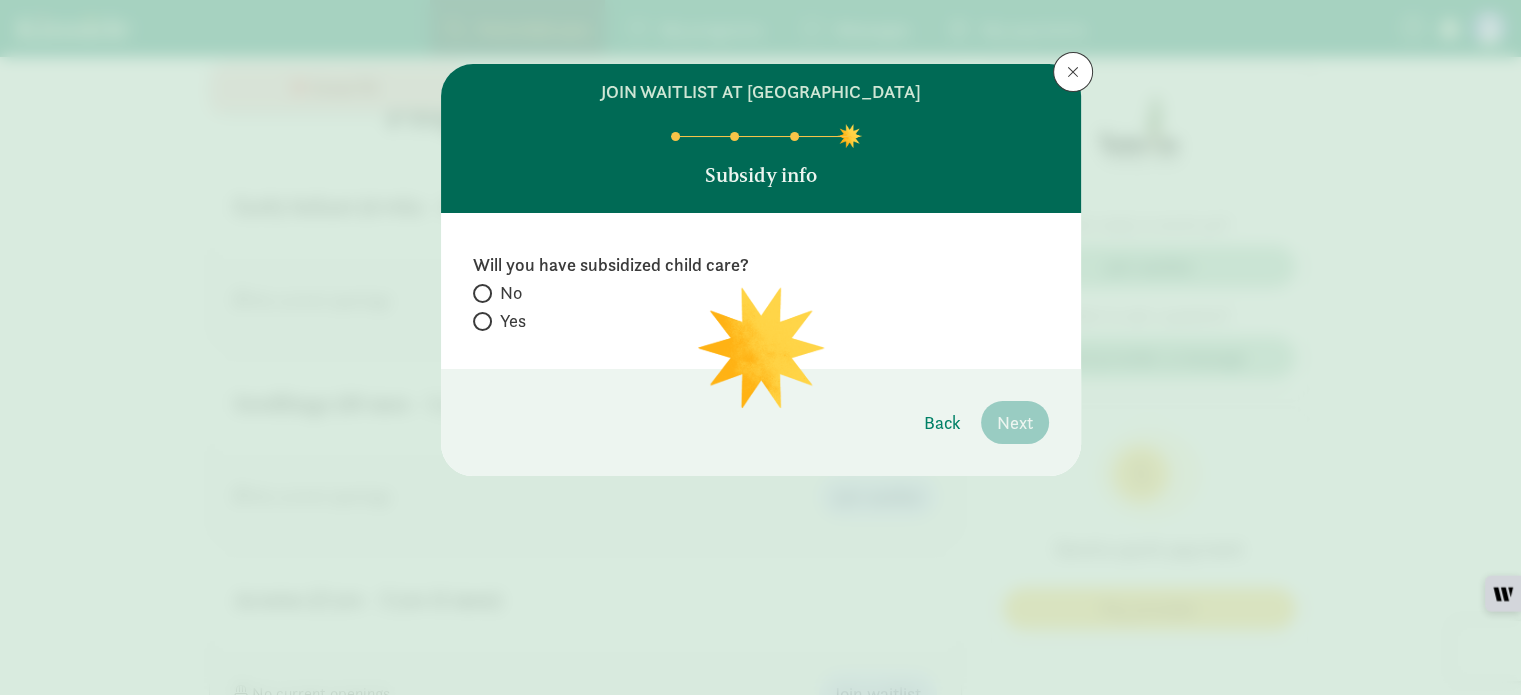 scroll, scrollTop: 0, scrollLeft: 0, axis: both 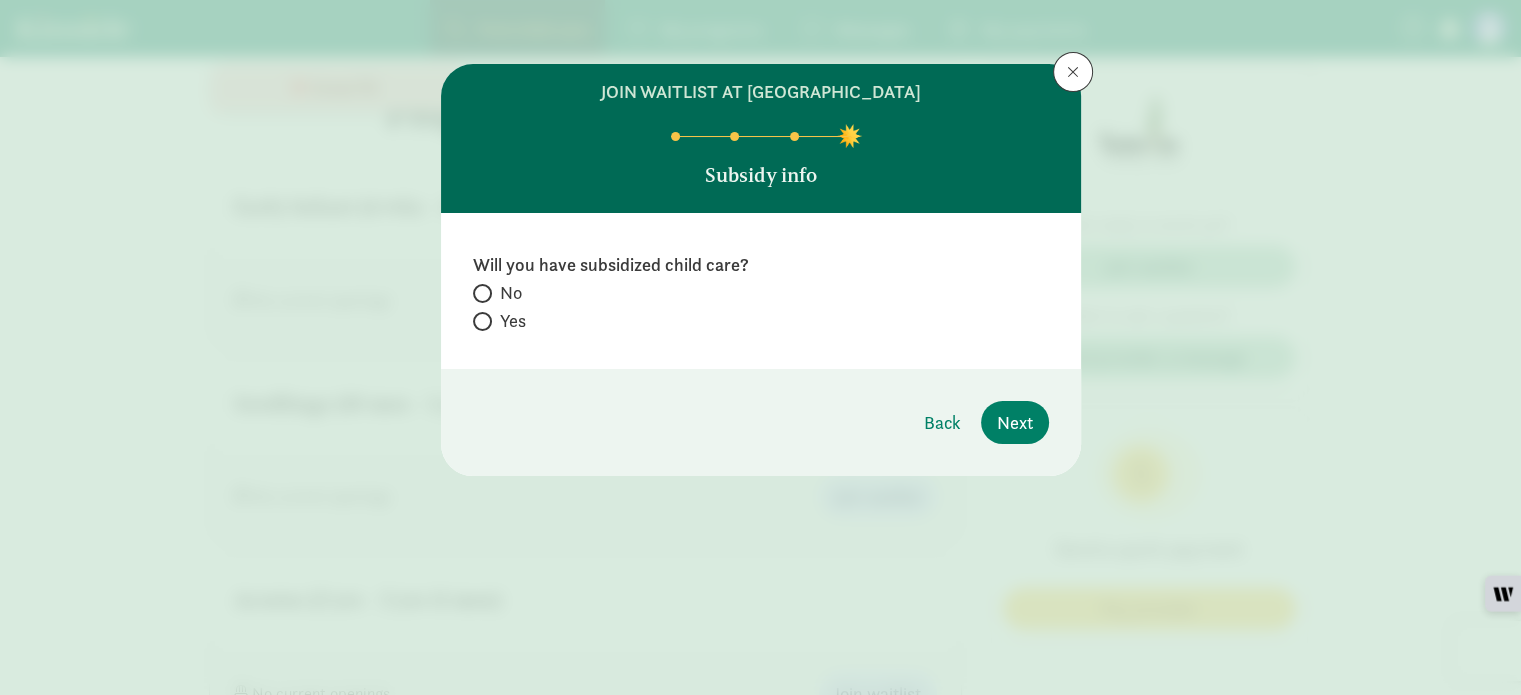 click at bounding box center (482, 293) 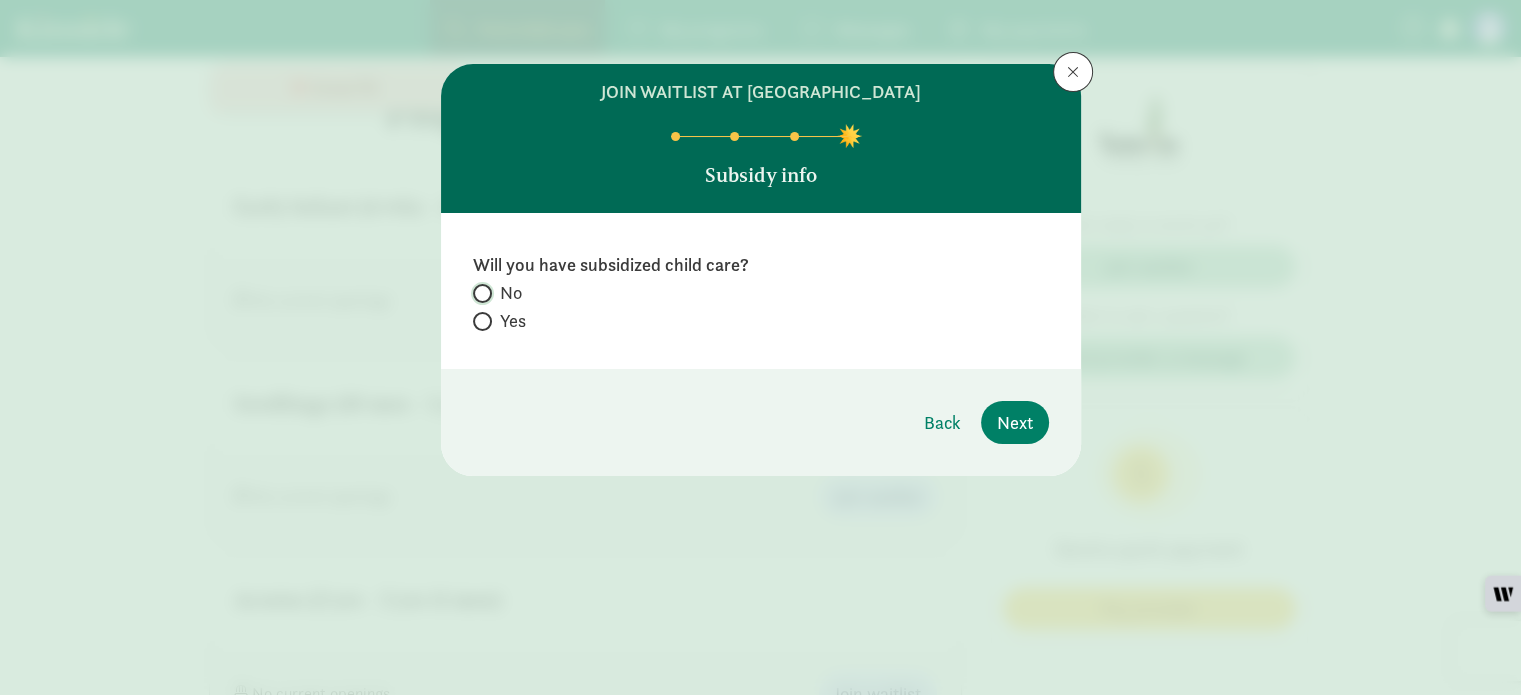 click on "No" at bounding box center (479, 293) 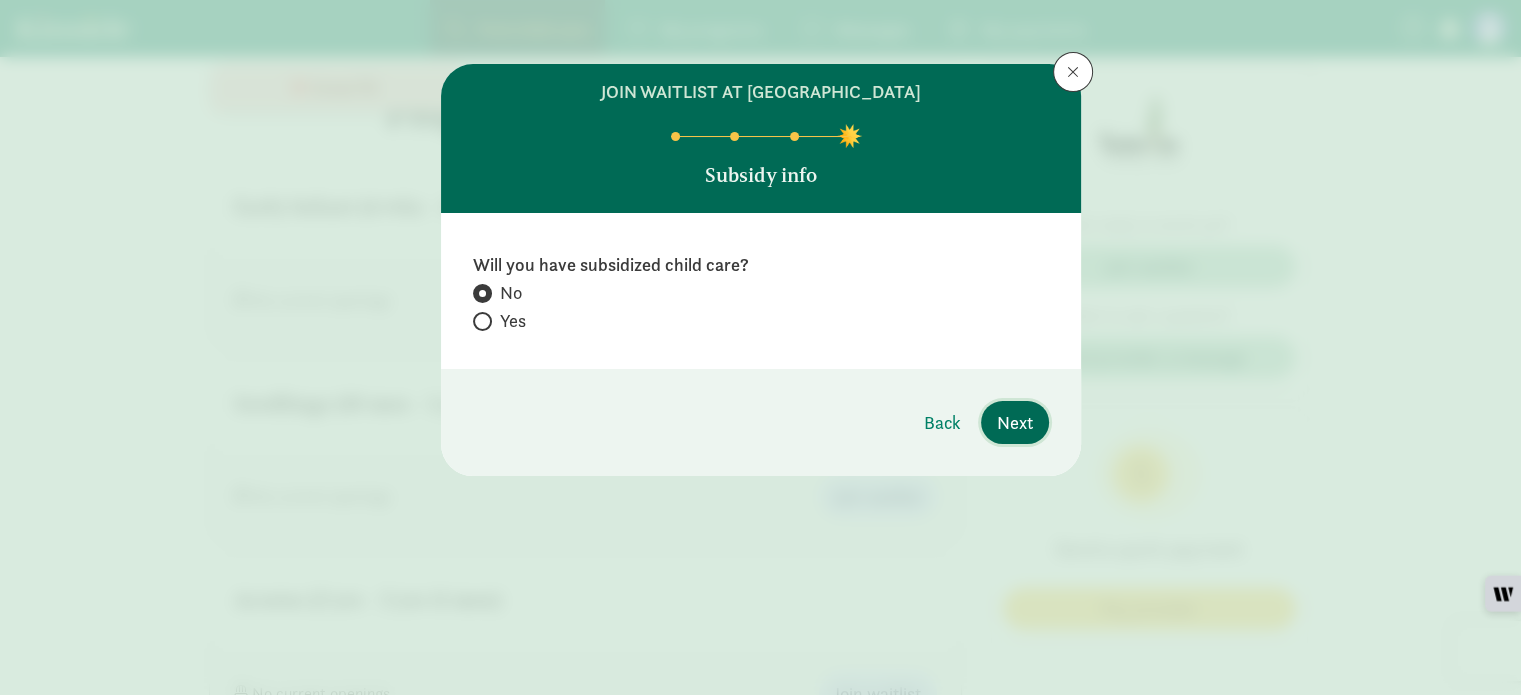 click on "Next" at bounding box center (1015, 422) 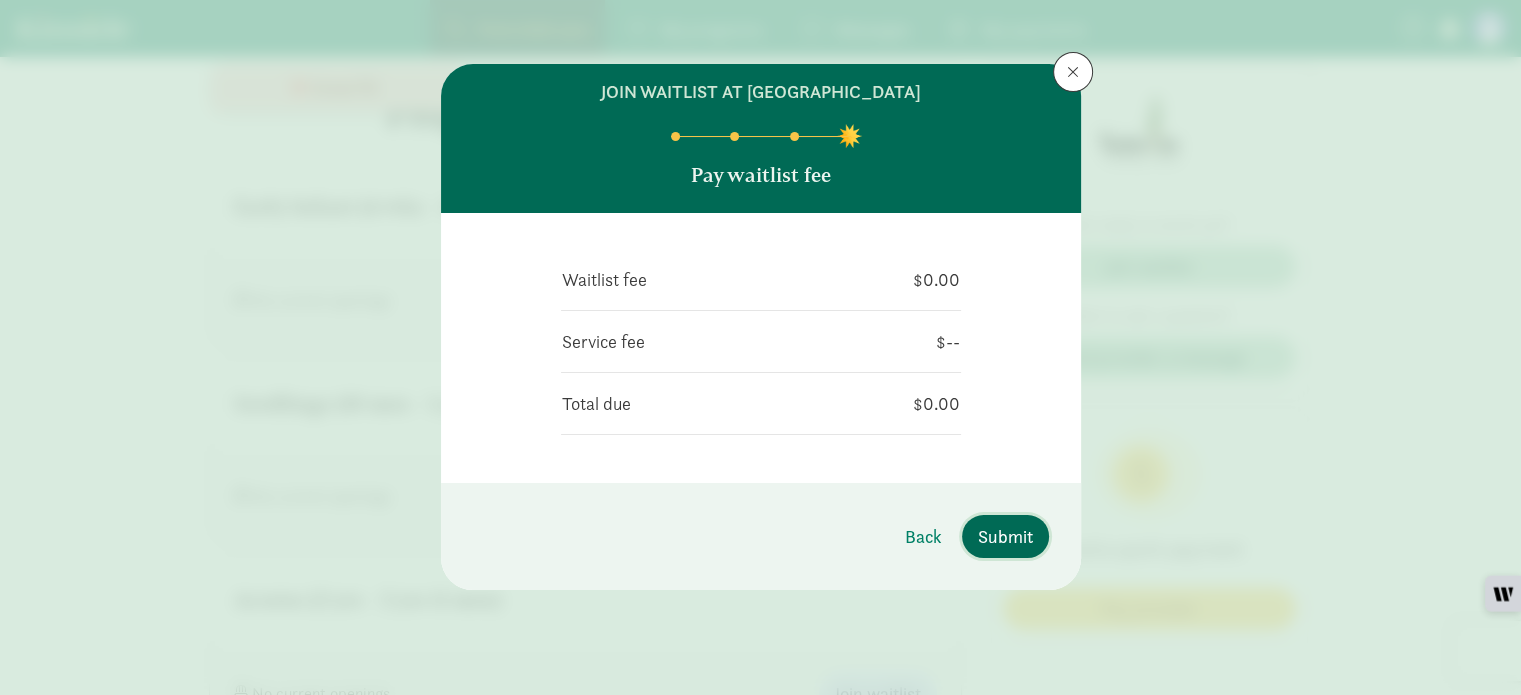click on "Submit" at bounding box center (1005, 536) 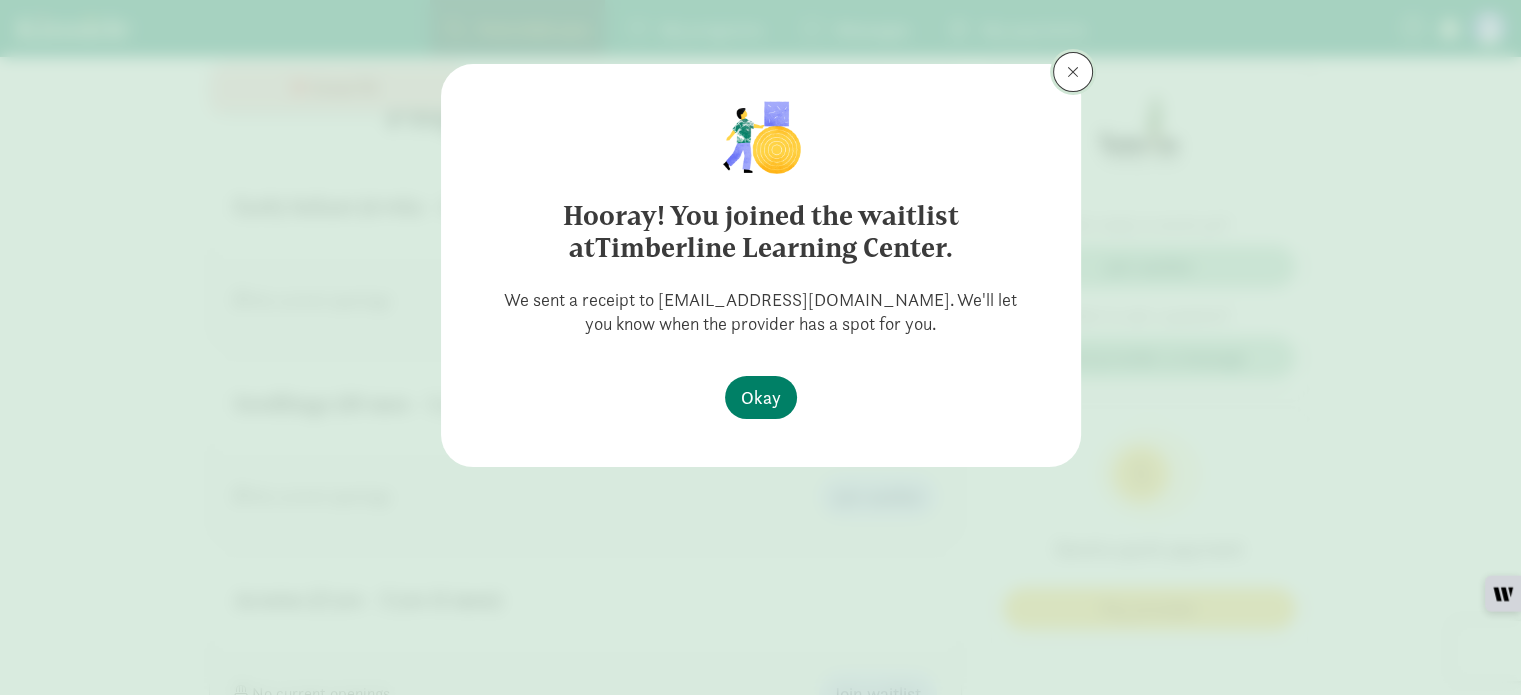 click at bounding box center (1073, 72) 